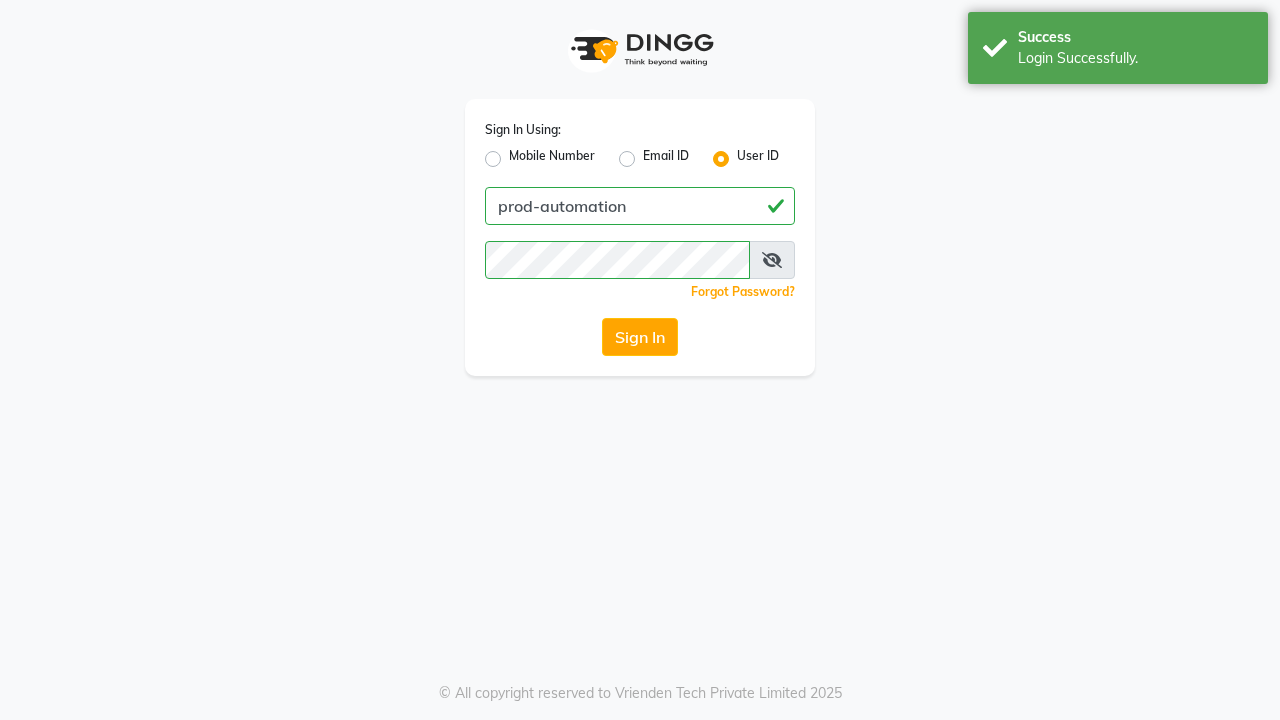 scroll, scrollTop: 0, scrollLeft: 0, axis: both 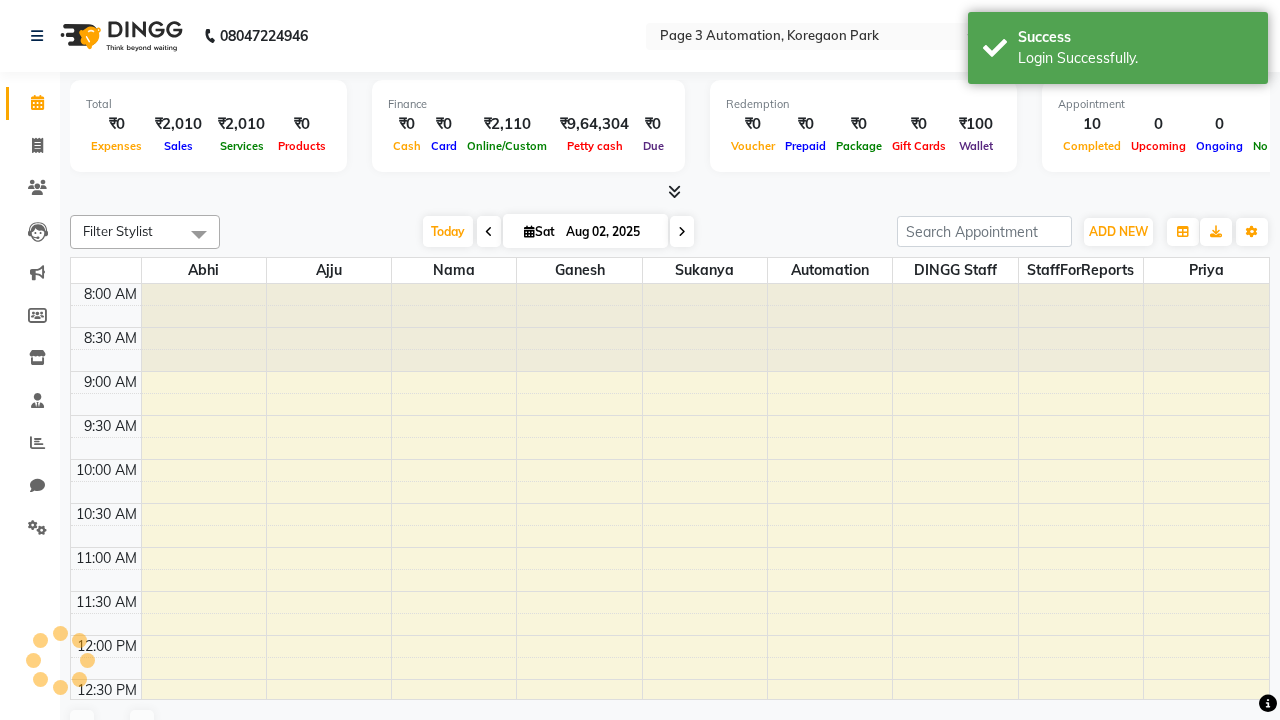 select on "en" 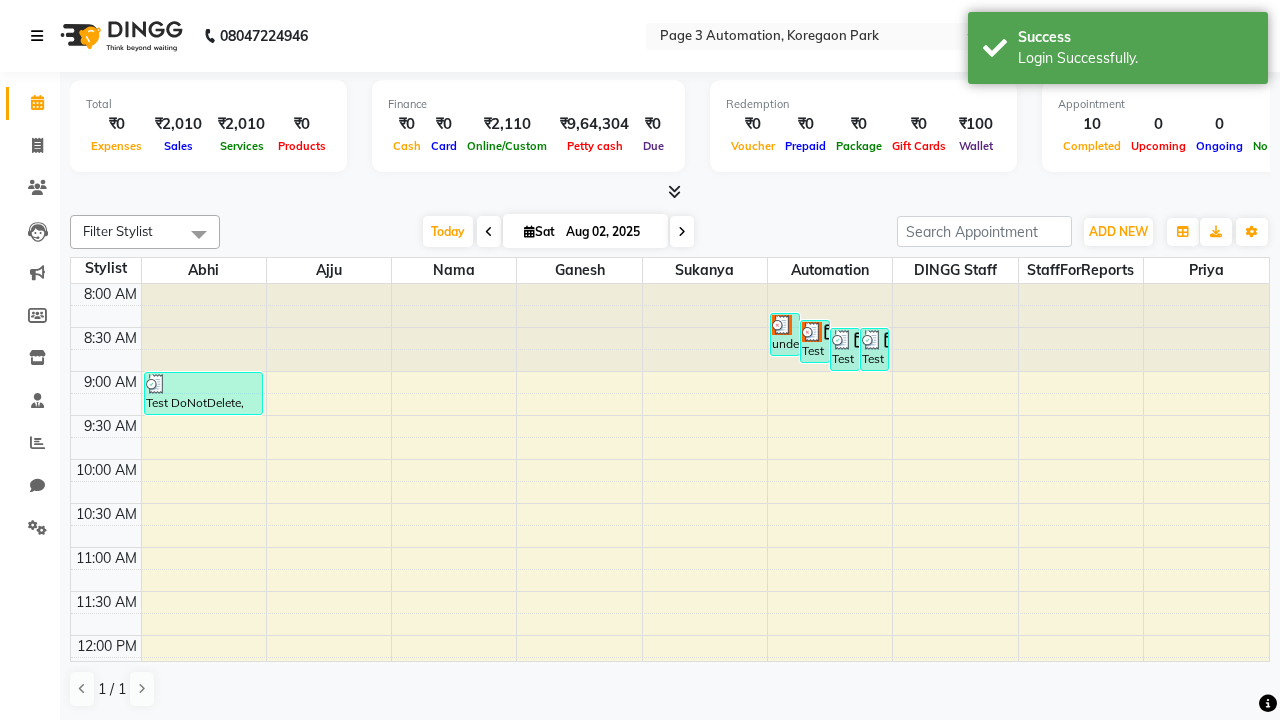 click at bounding box center (37, 36) 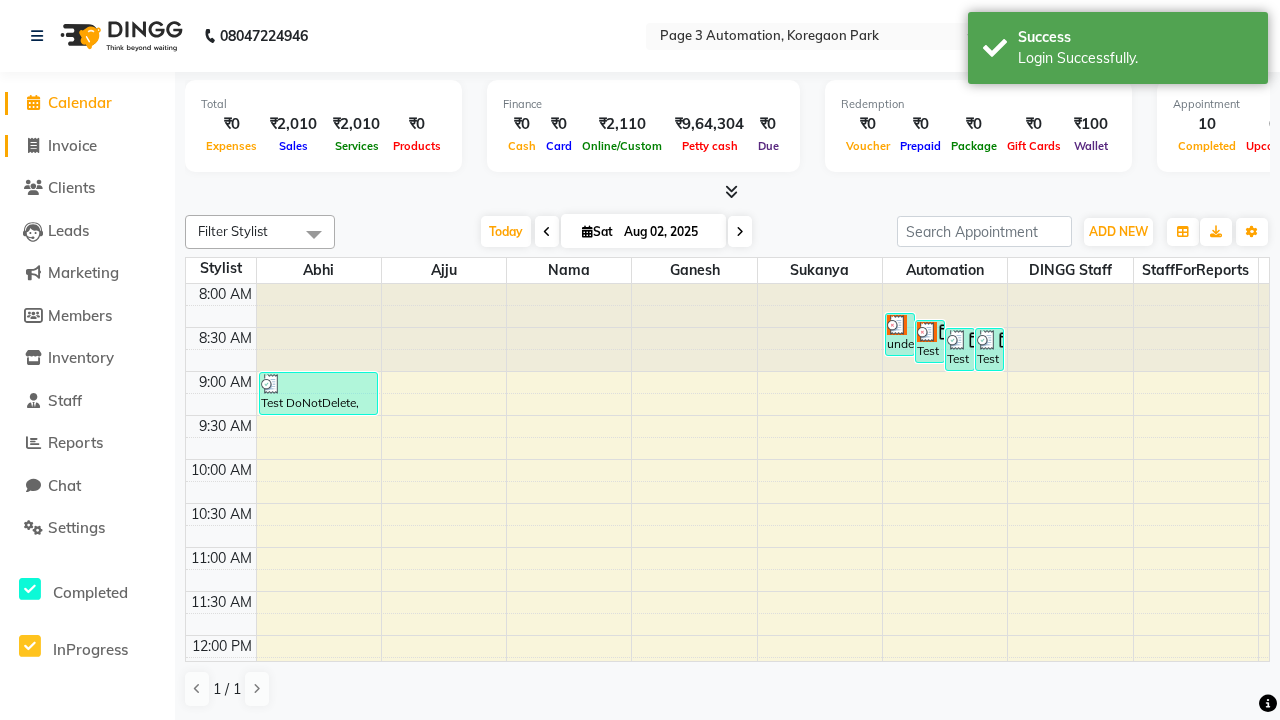 click on "Invoice" 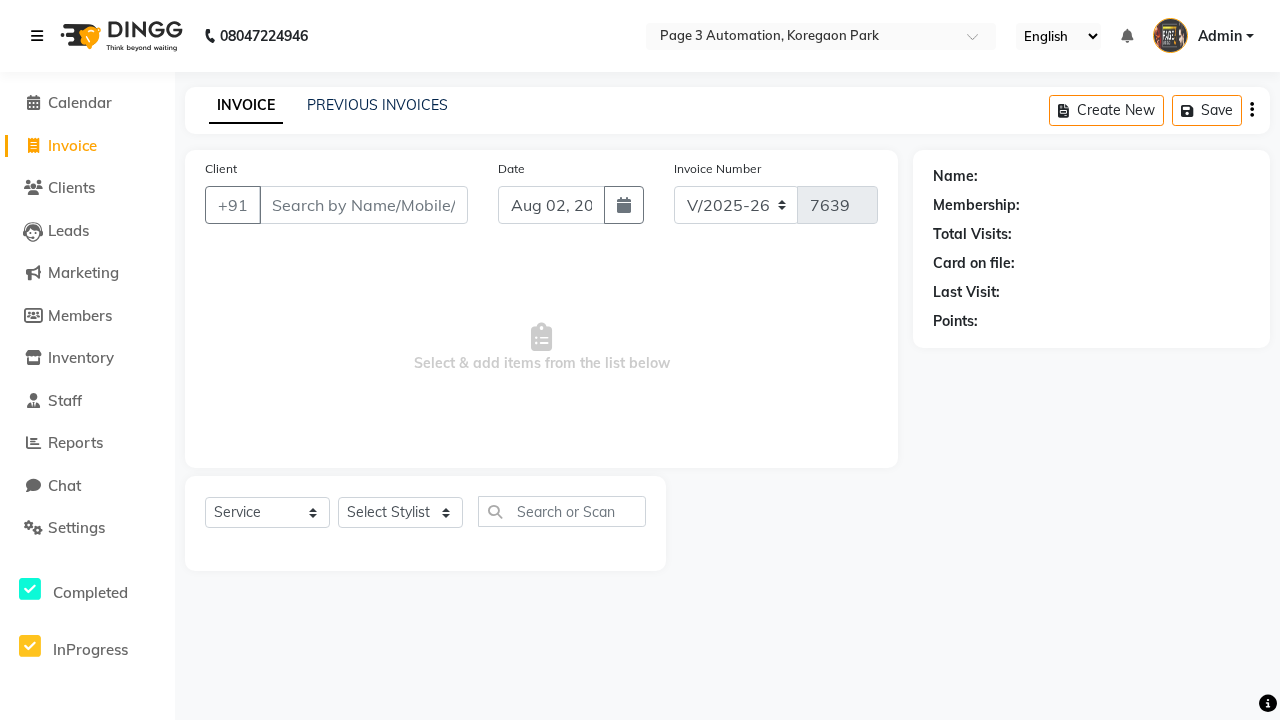 click at bounding box center (37, 36) 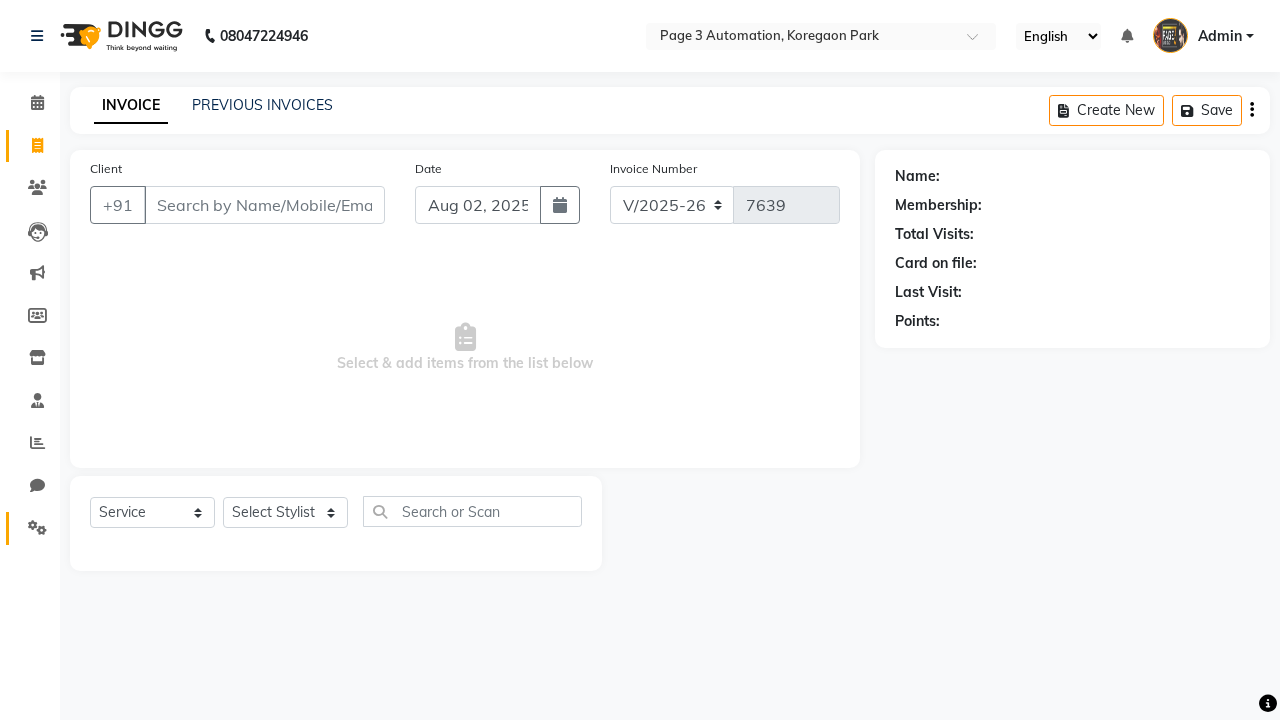 click 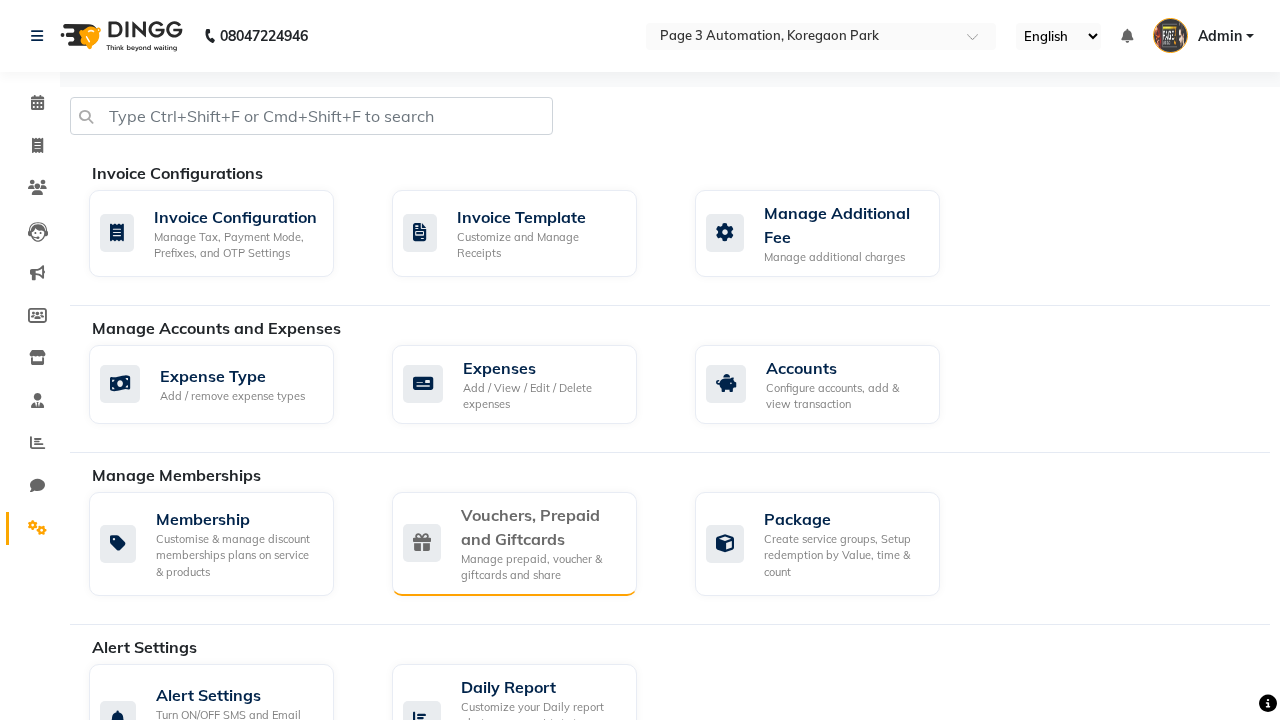 click on "Vouchers, Prepaid and Giftcards" 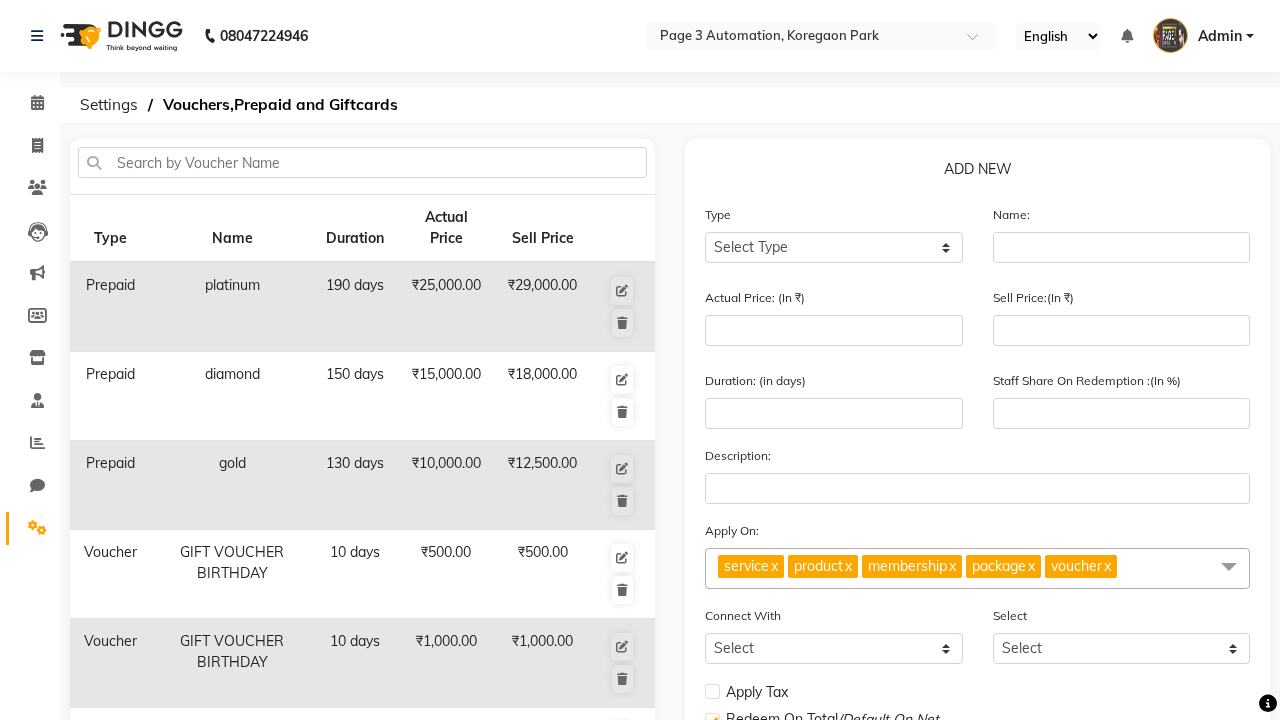 select on "G" 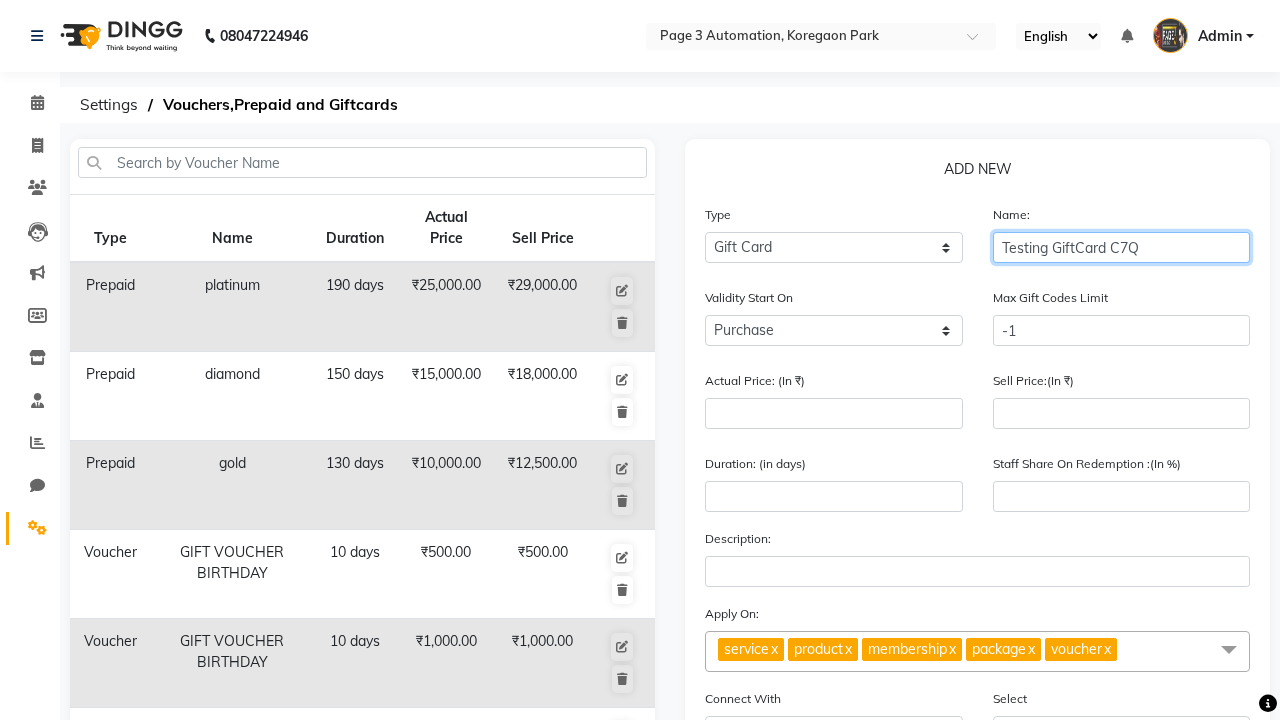 type on "Testing GiftCard C7Q" 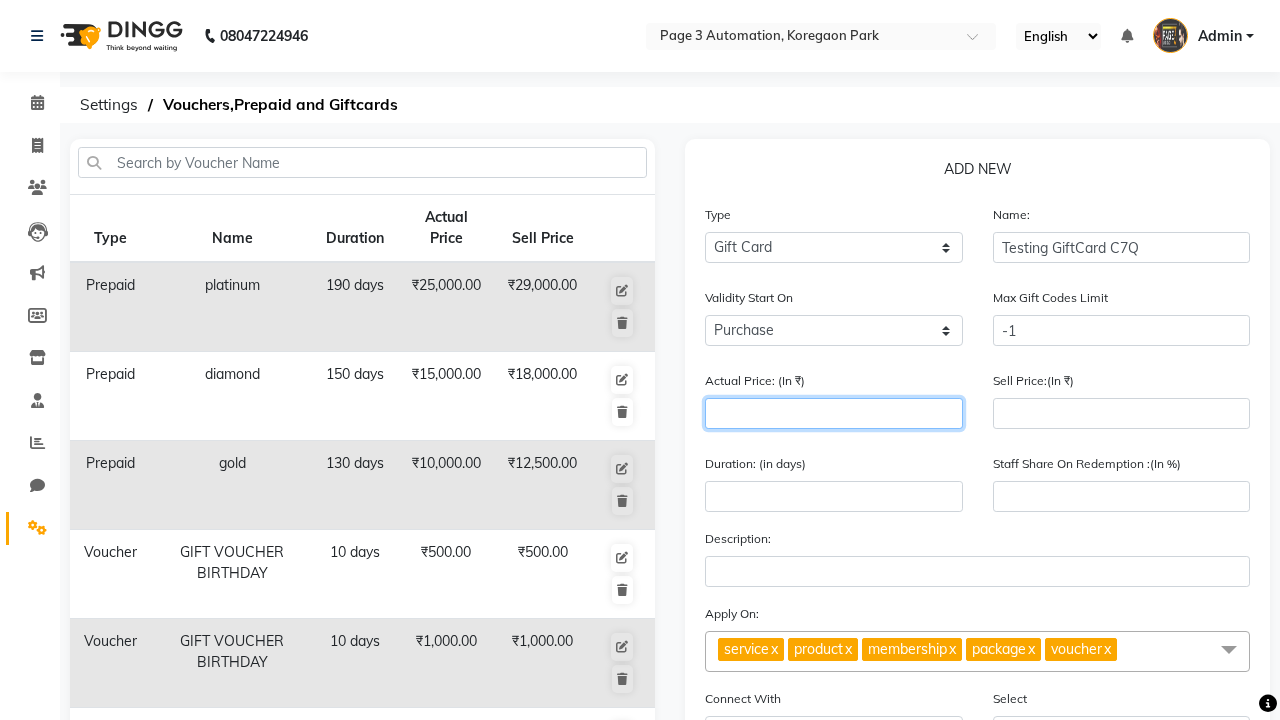 type on "1000" 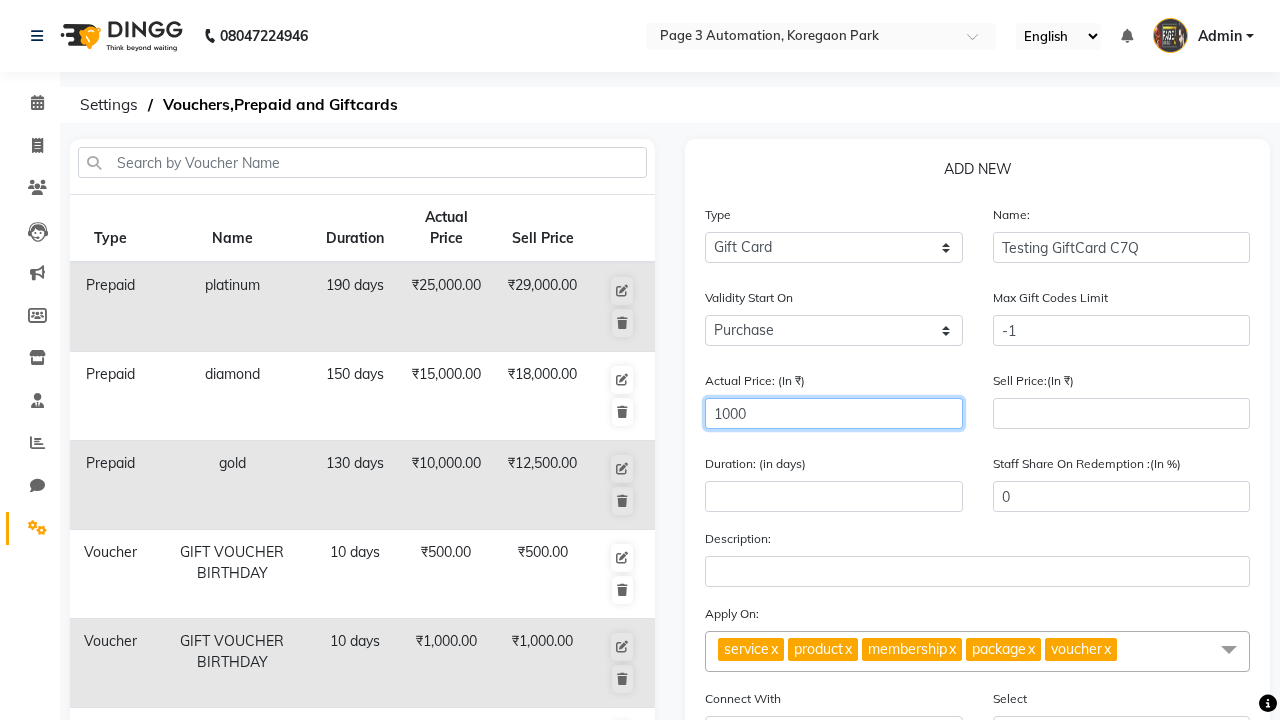 type on "1000" 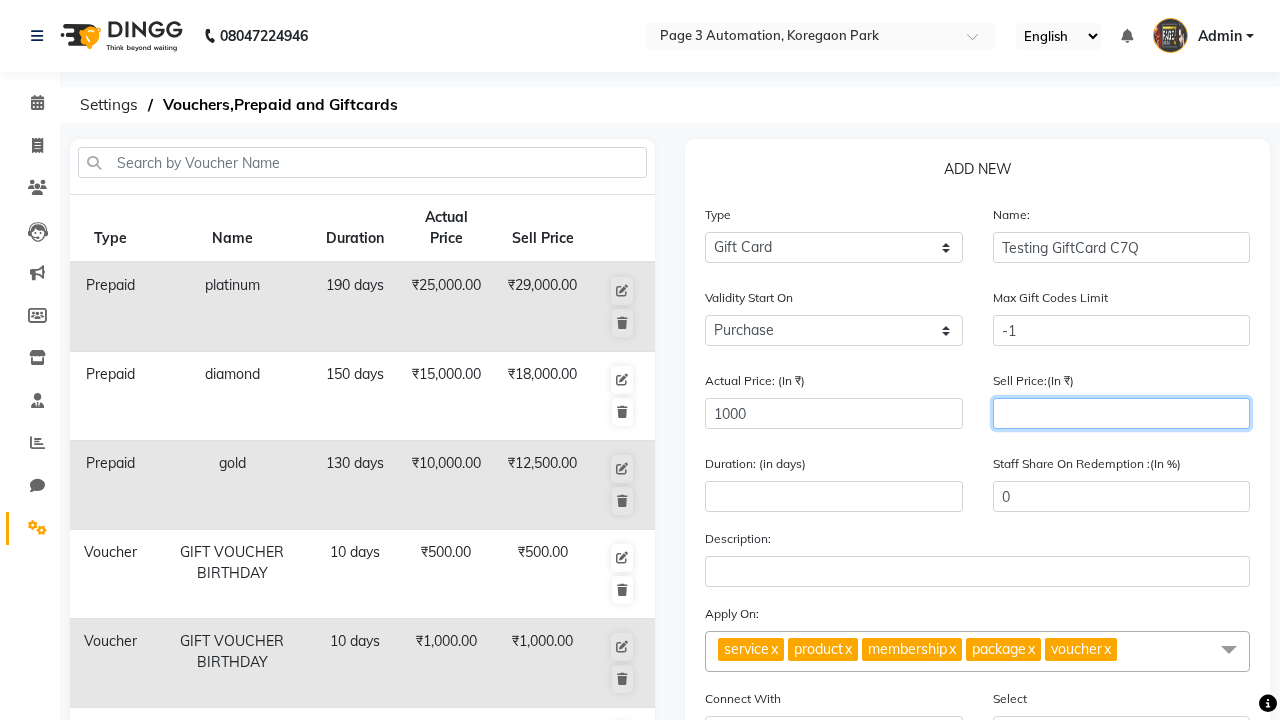 type on "900" 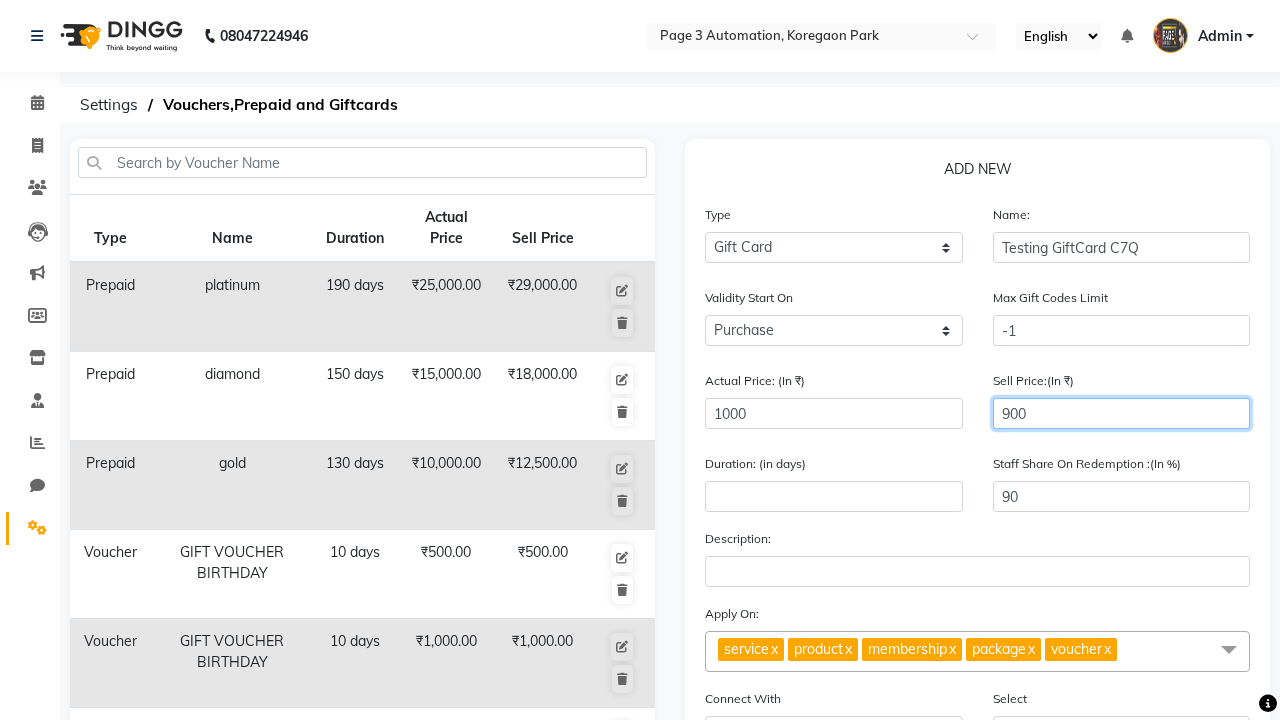 type on "900" 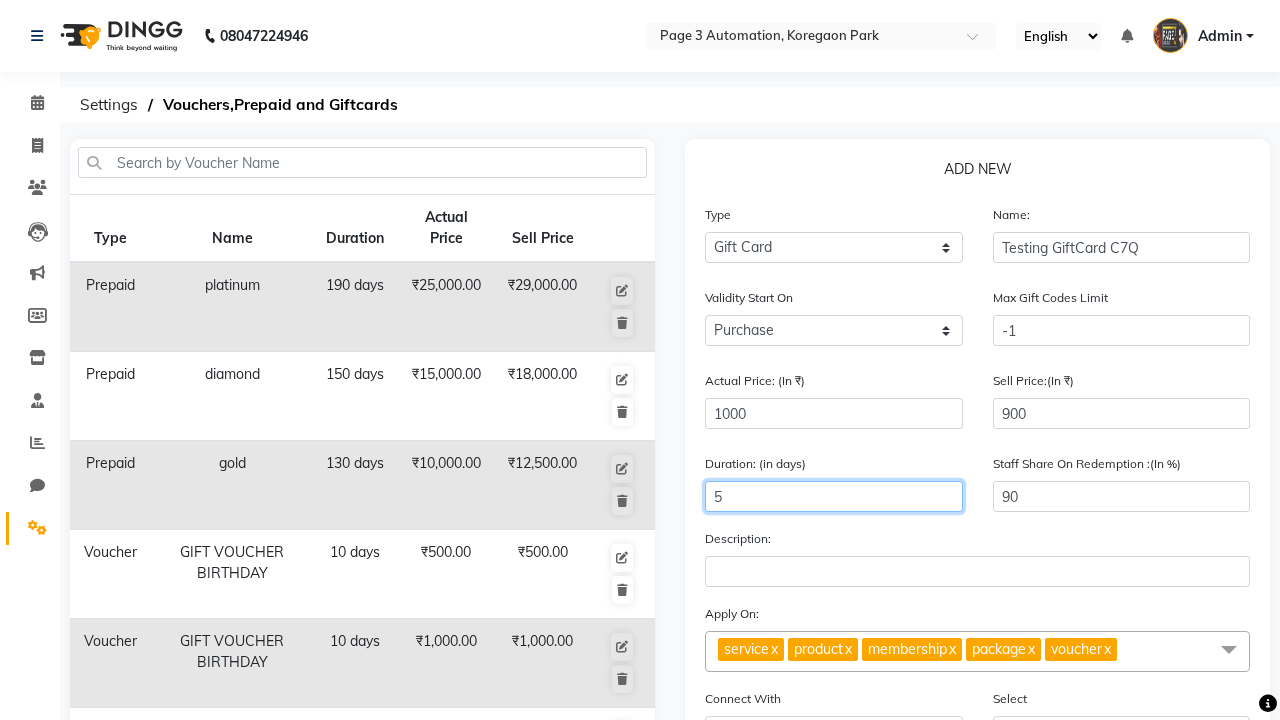 type on "5" 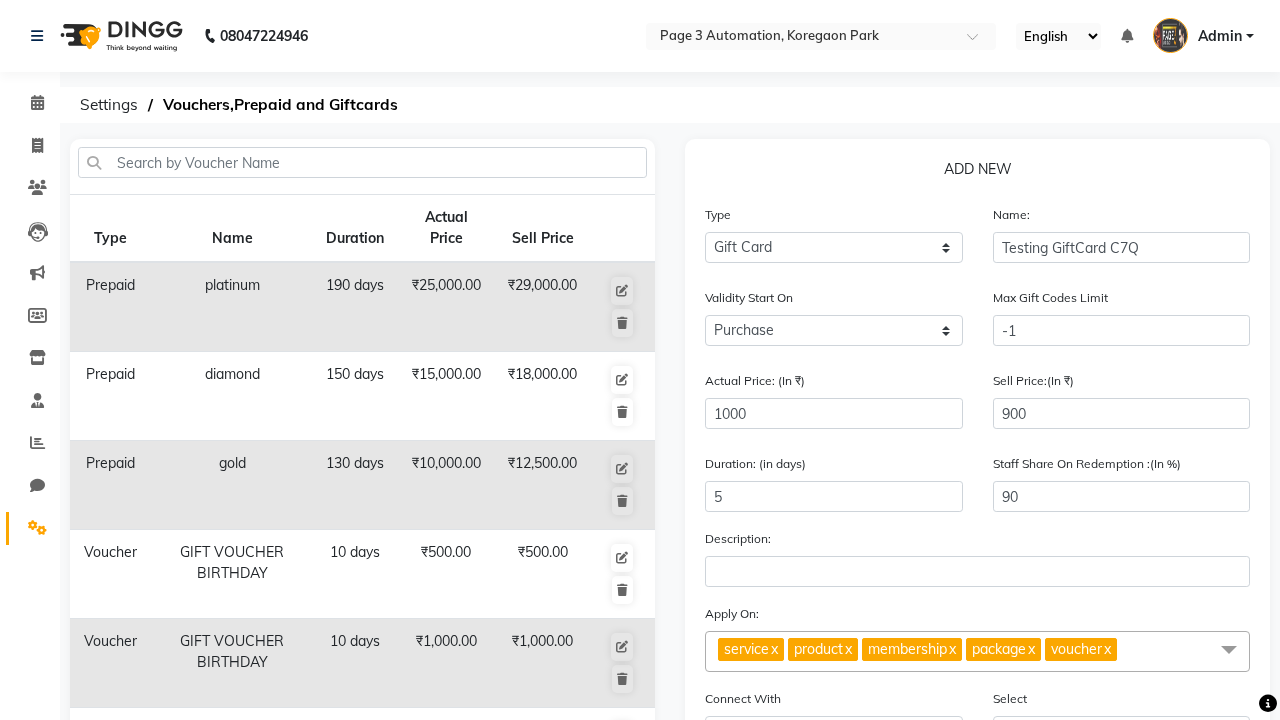 click on "Save" 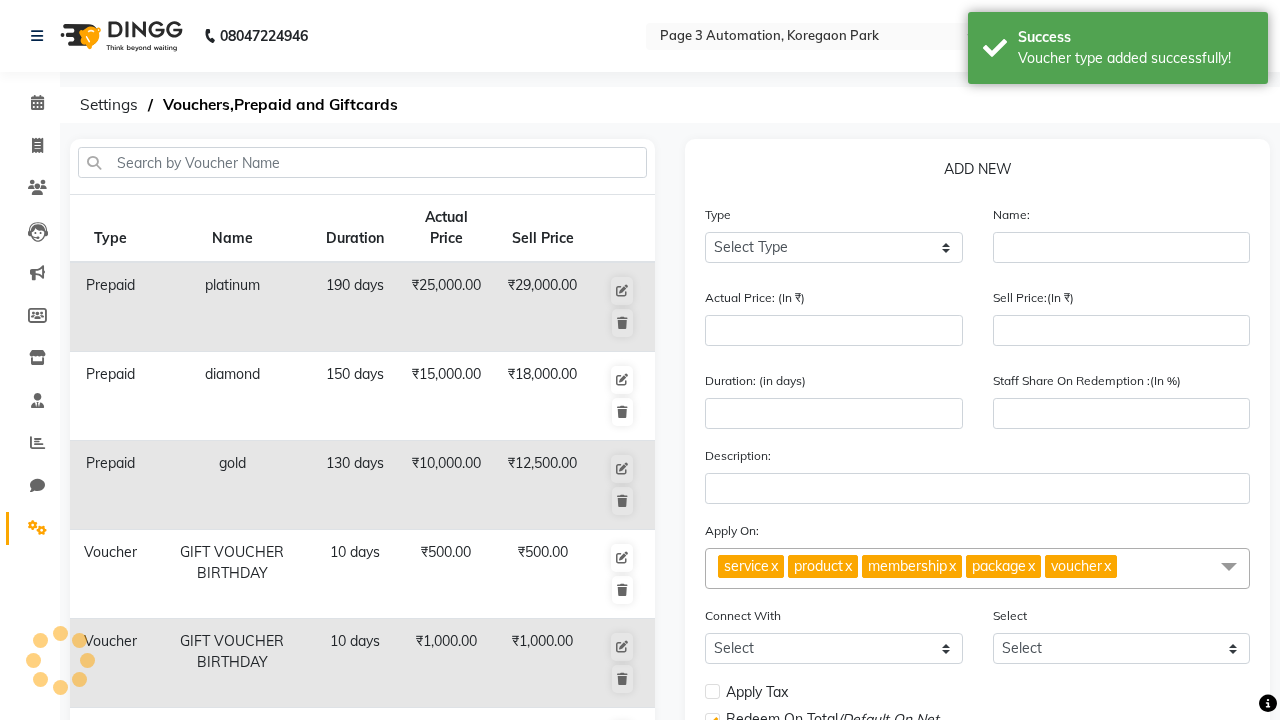 scroll, scrollTop: 522, scrollLeft: 0, axis: vertical 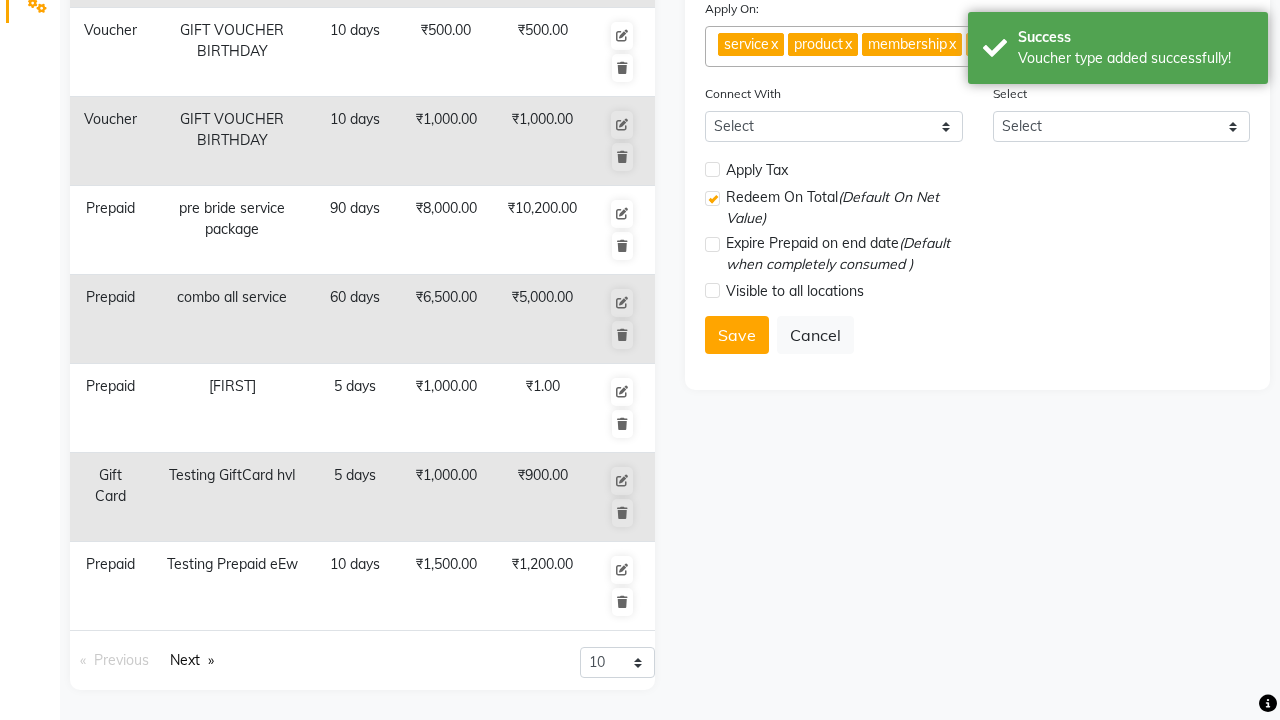 click on "Voucher type added successfully!" at bounding box center (1135, 58) 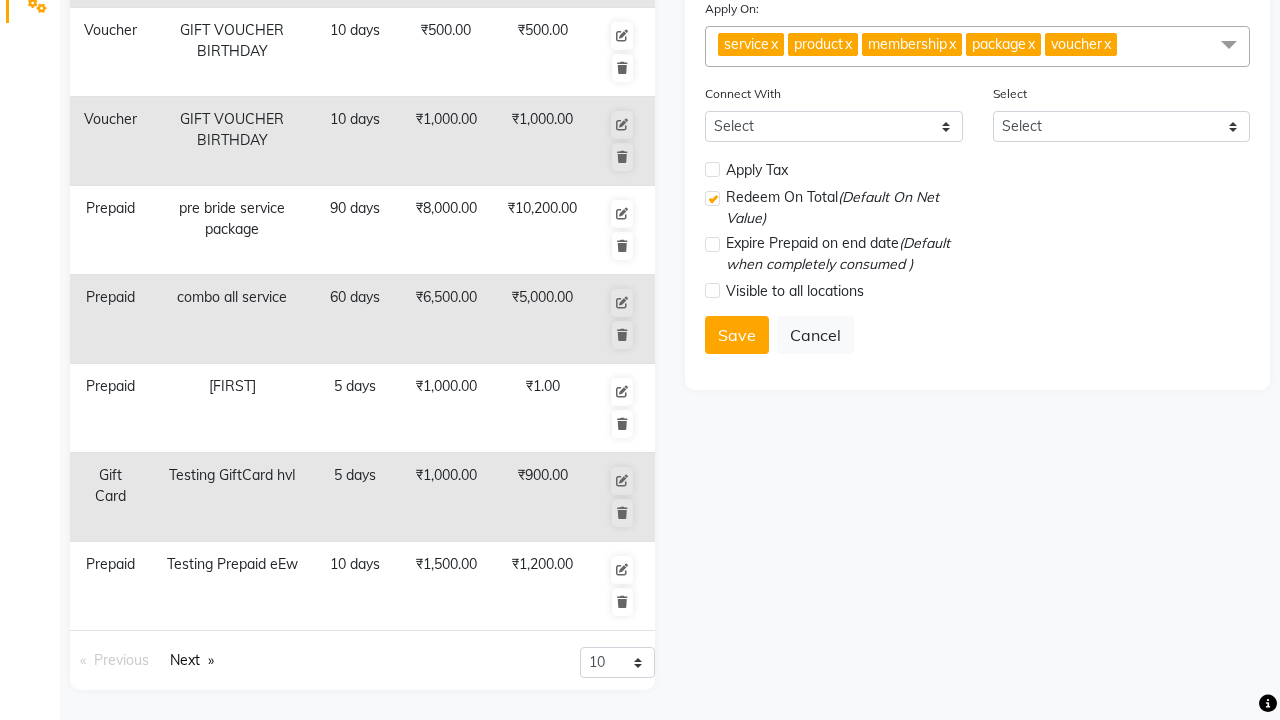 click at bounding box center [37, -486] 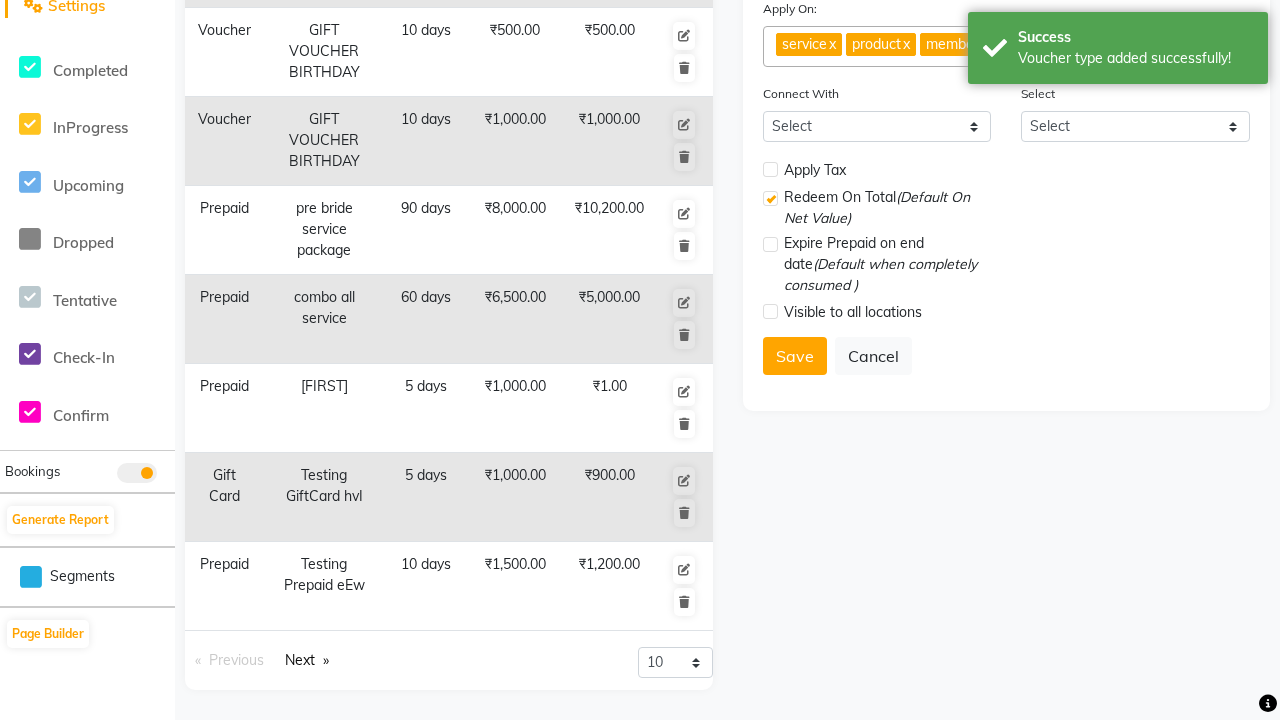 scroll, scrollTop: 0, scrollLeft: 0, axis: both 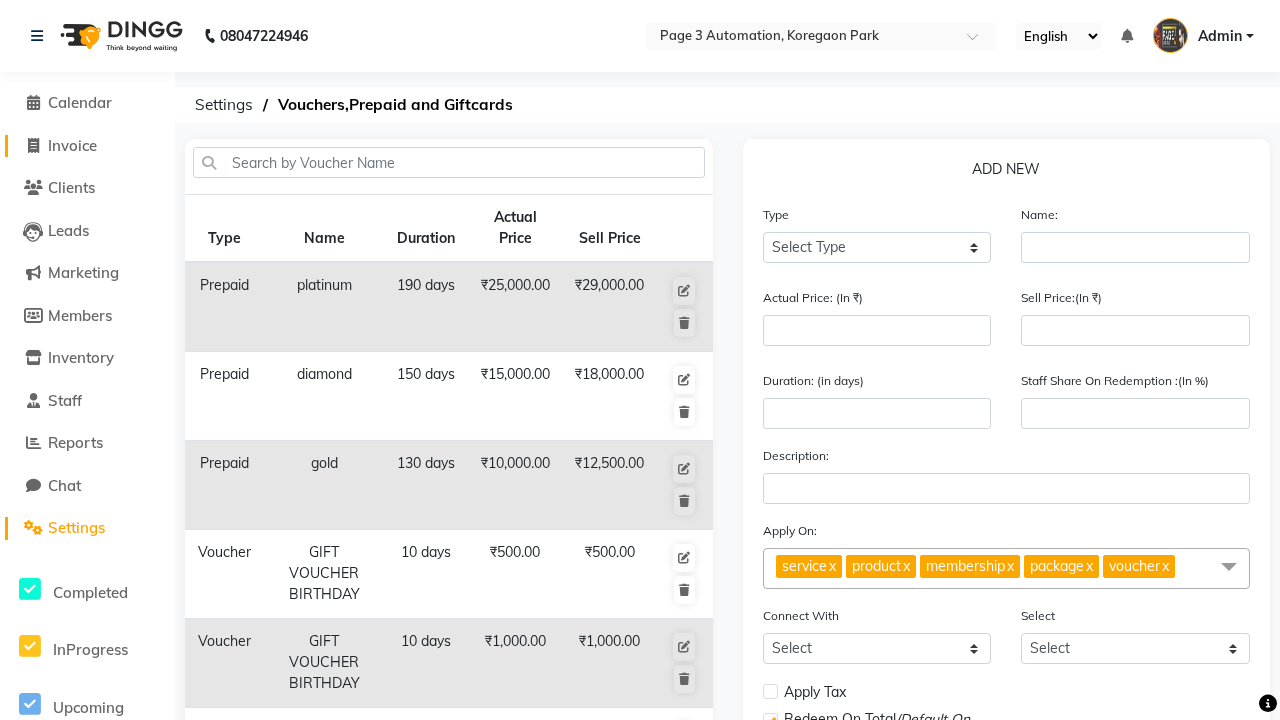 click on "Invoice" 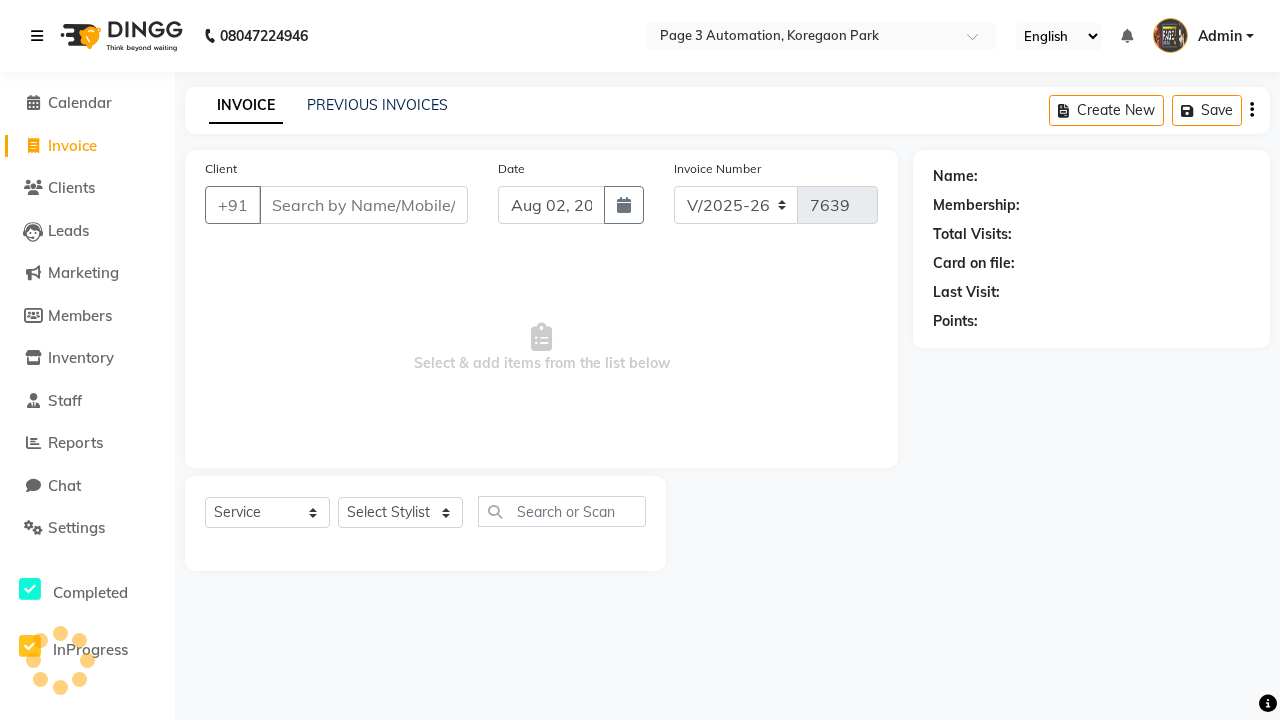 click at bounding box center (37, 36) 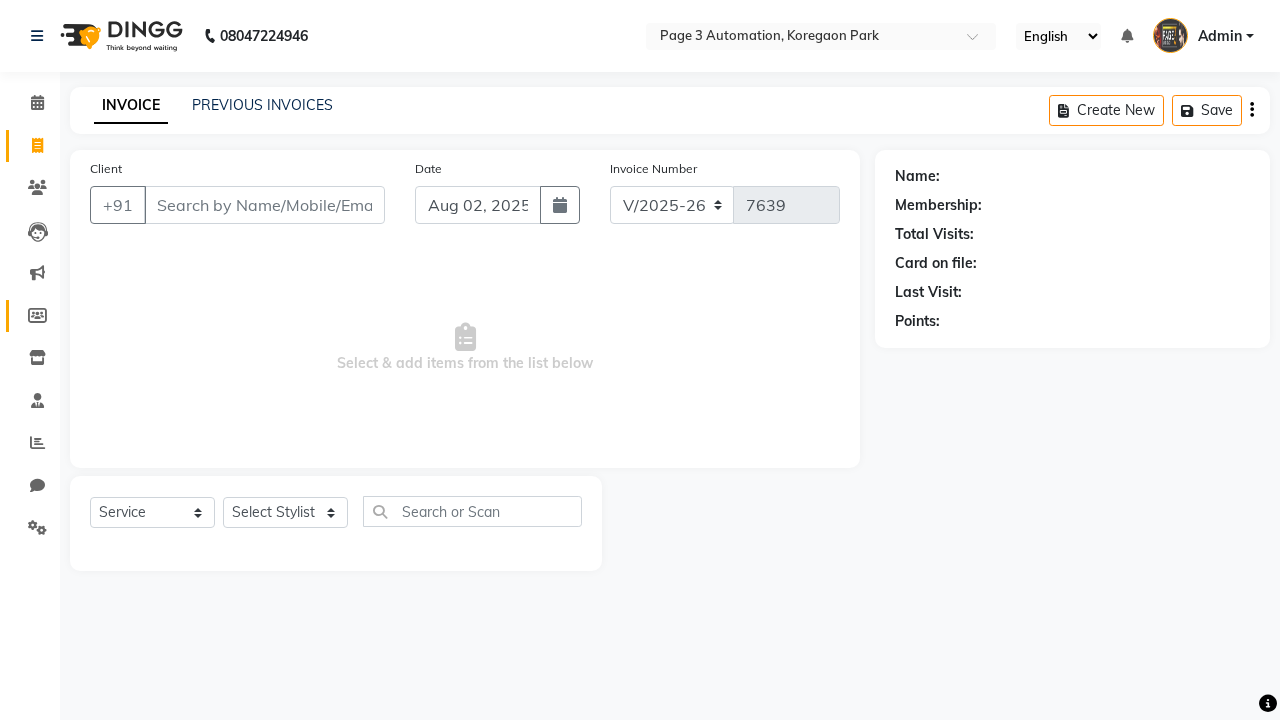 click 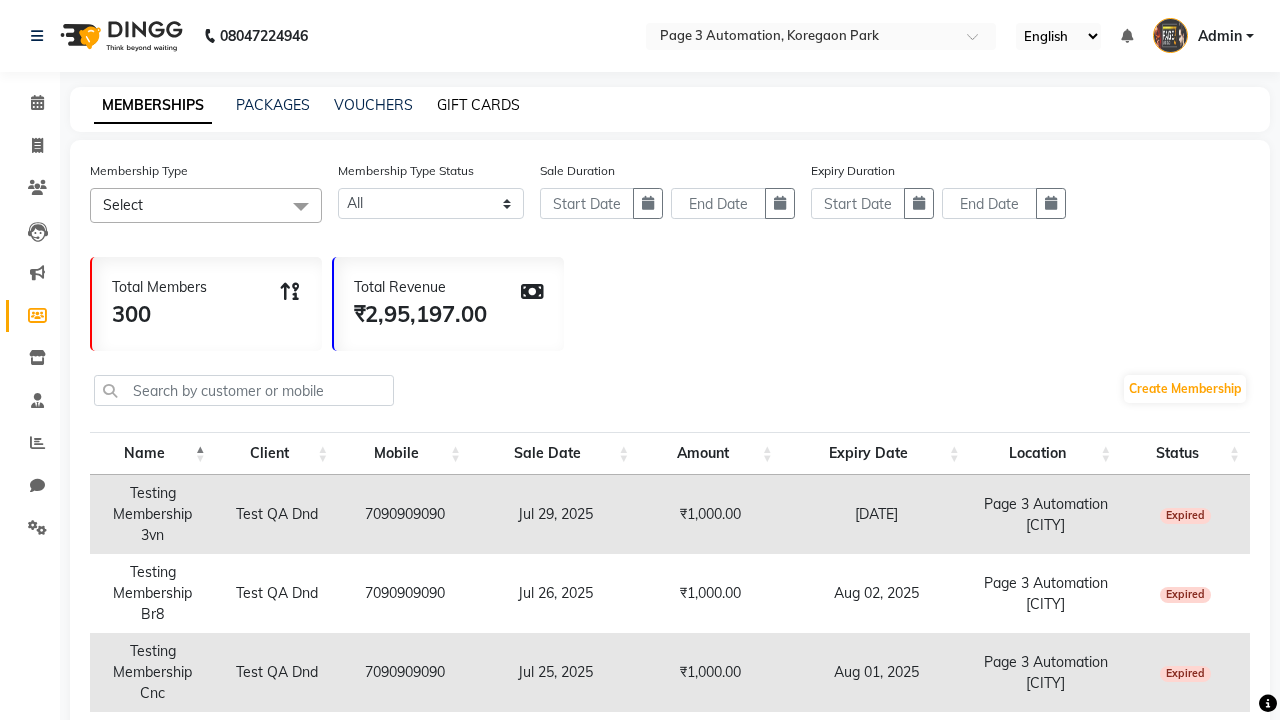 click on "GIFT CARDS" 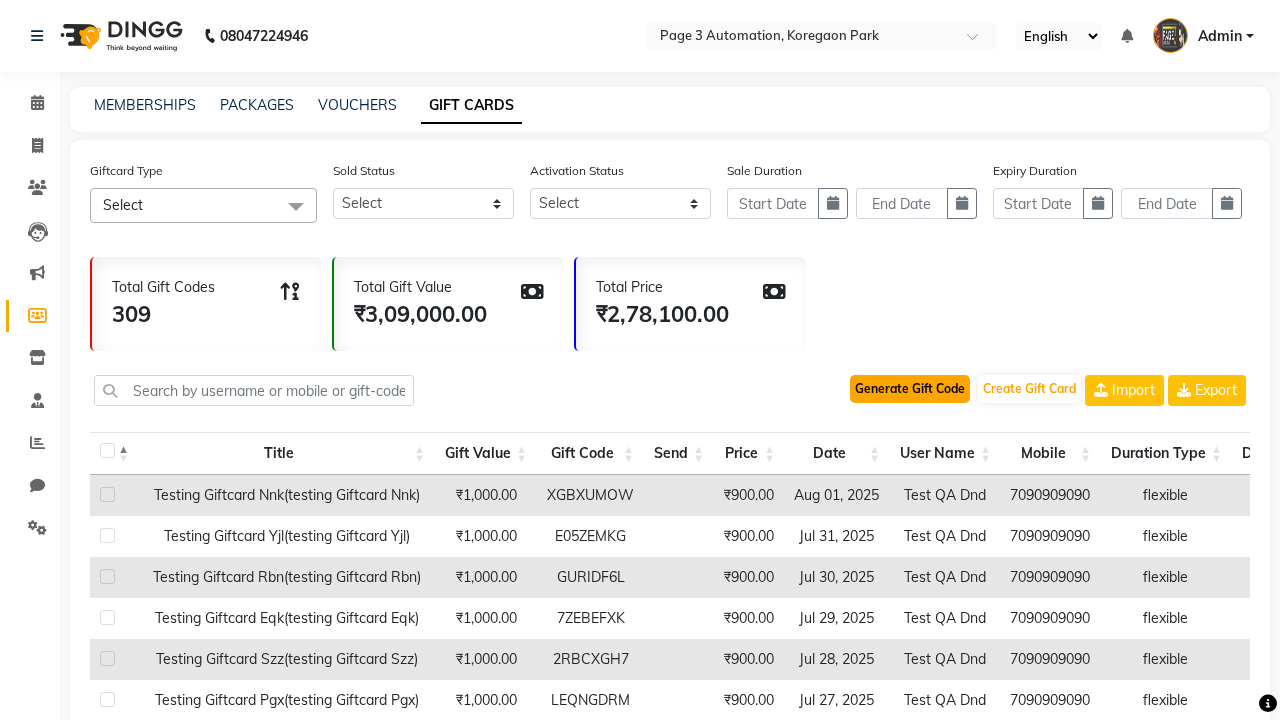 click on "Generate Gift Code" 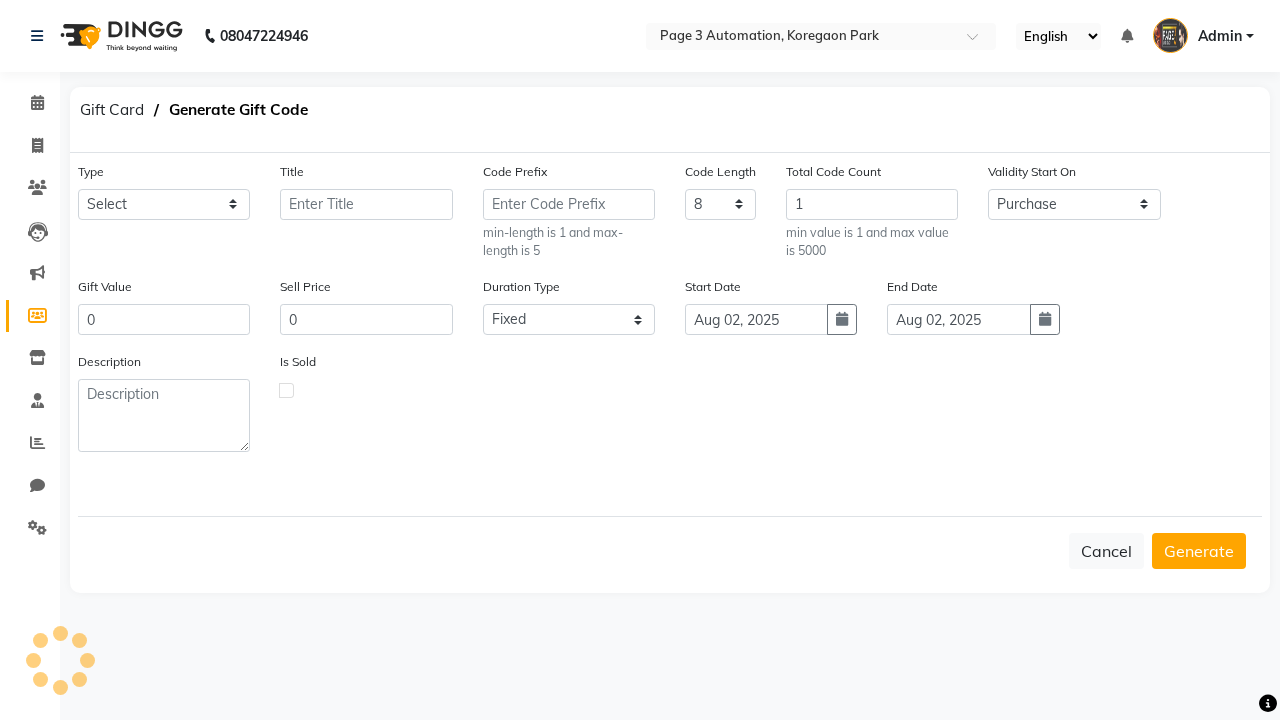 select on "23932" 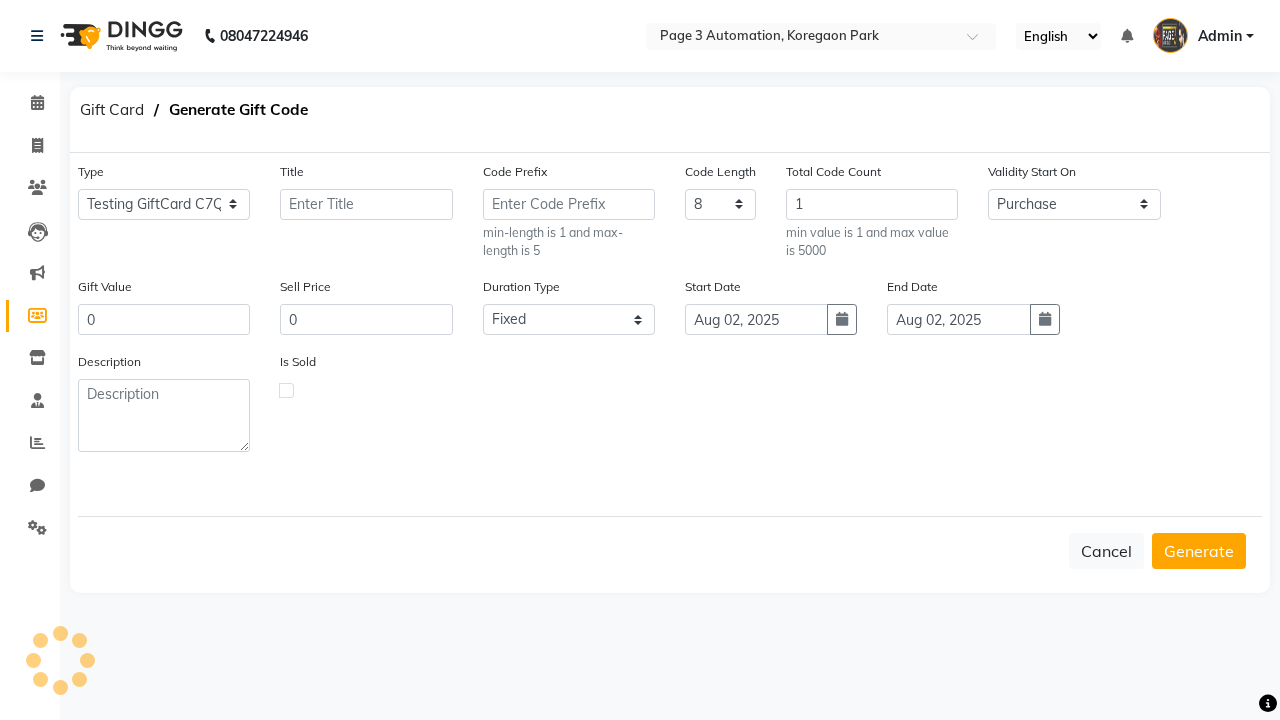 type on "Testing GiftCard C7Q" 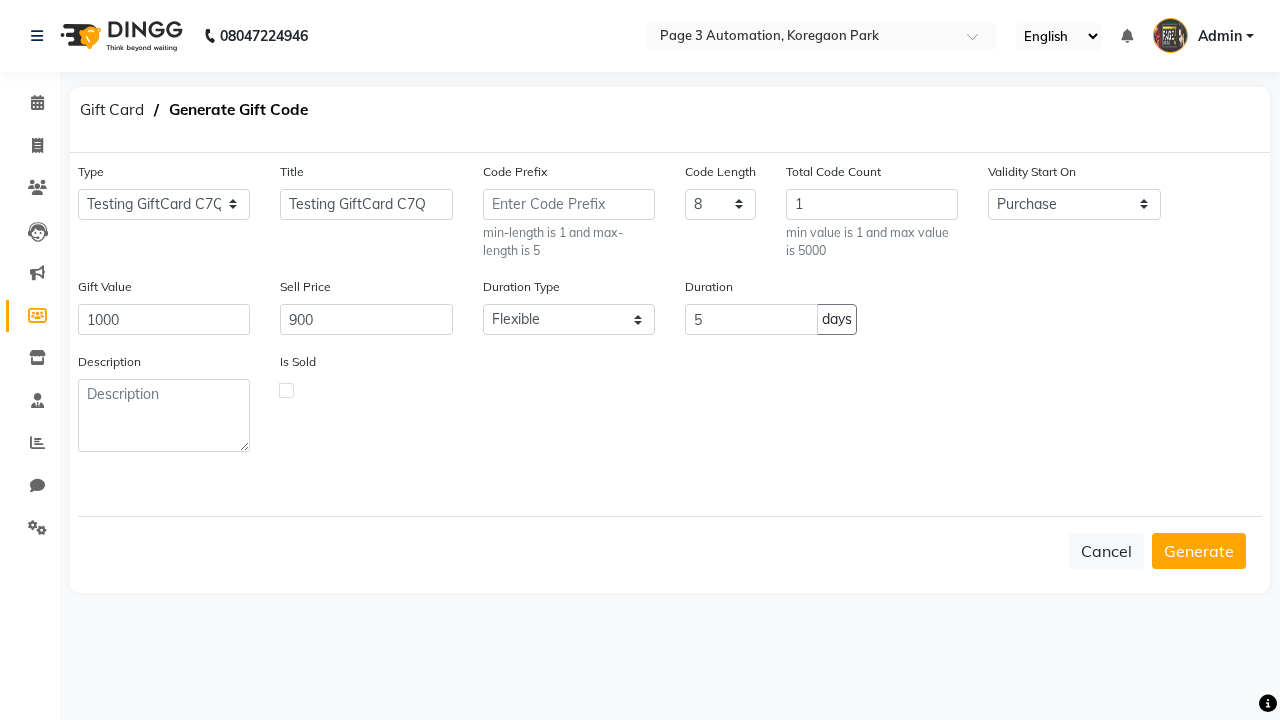 click 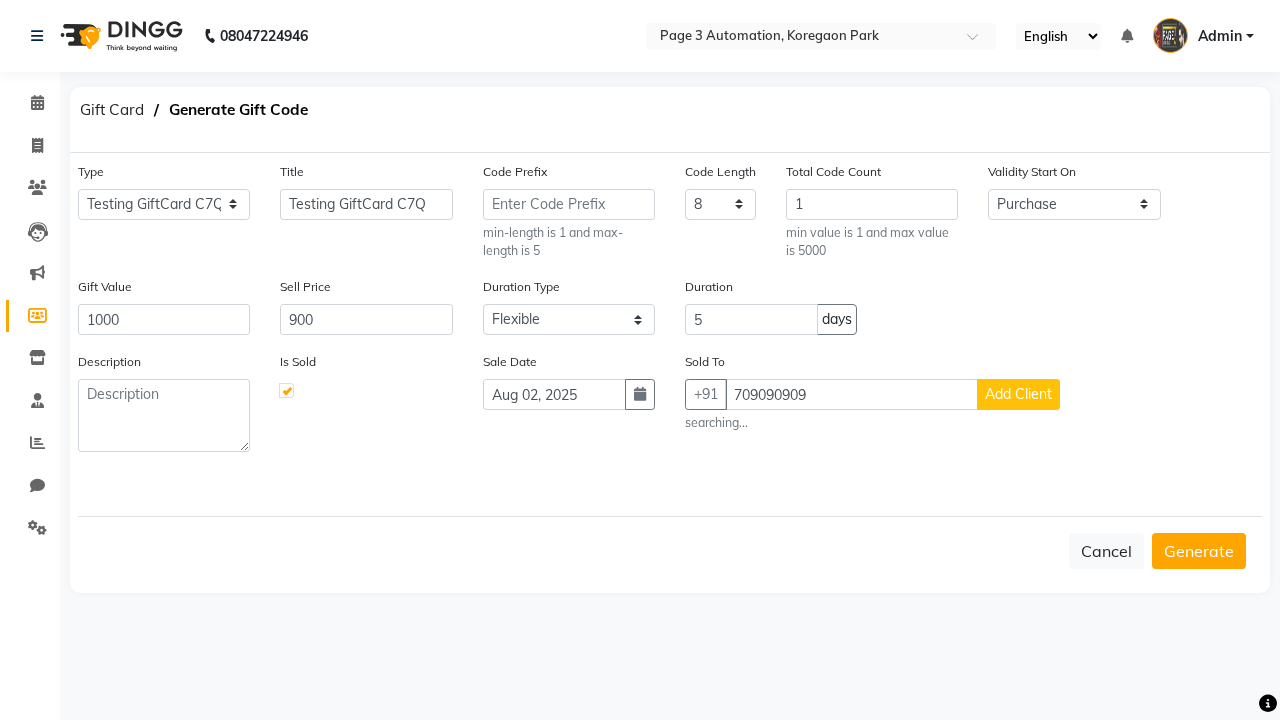 type on "7090909090" 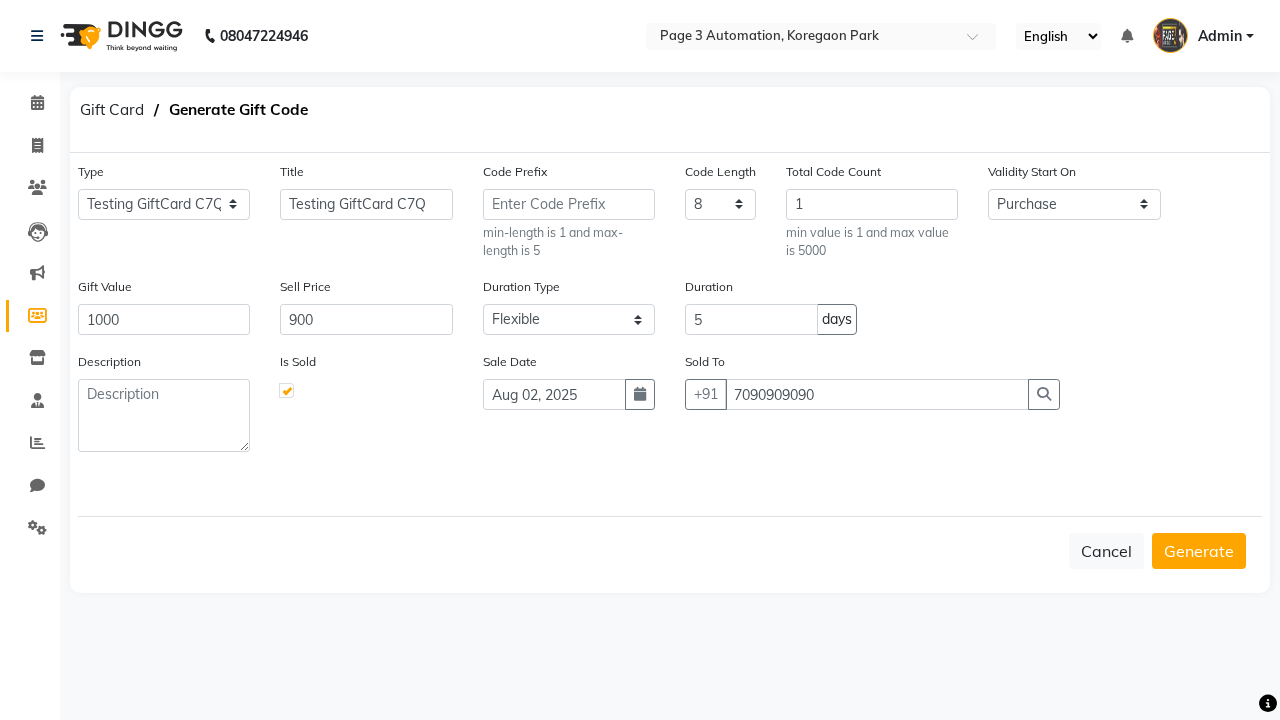 click on "Generate" 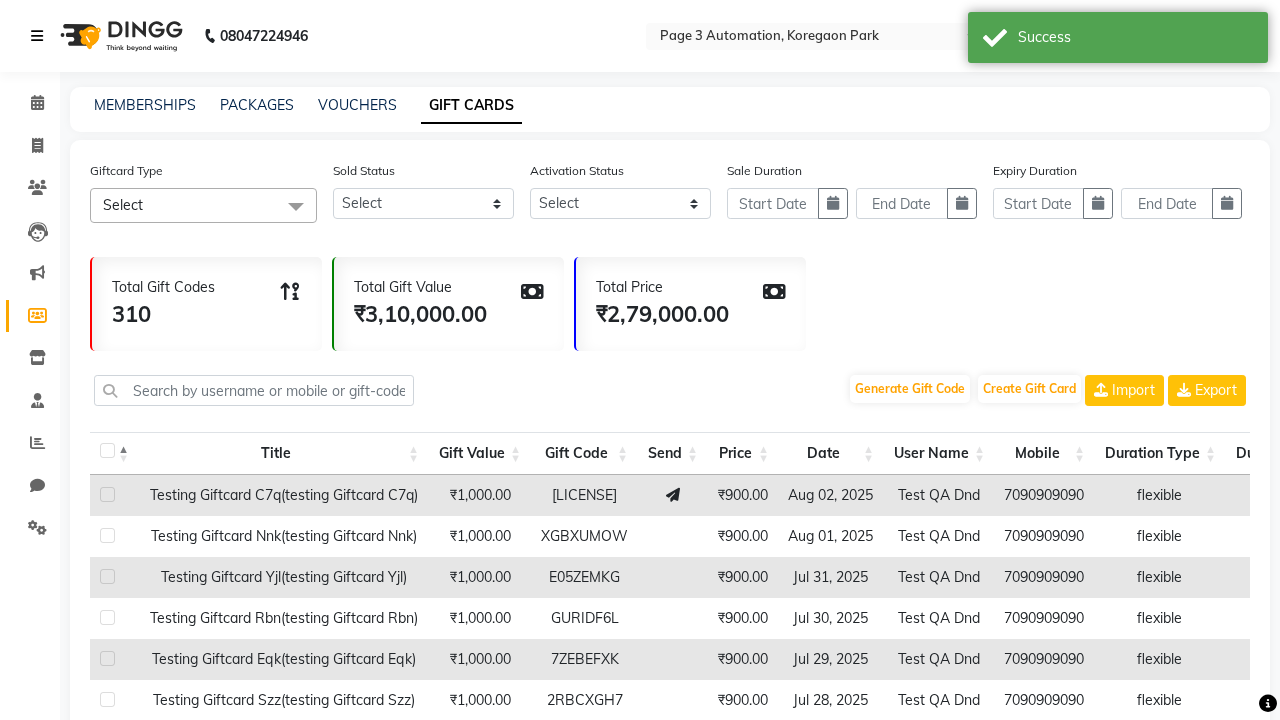 click at bounding box center [37, 36] 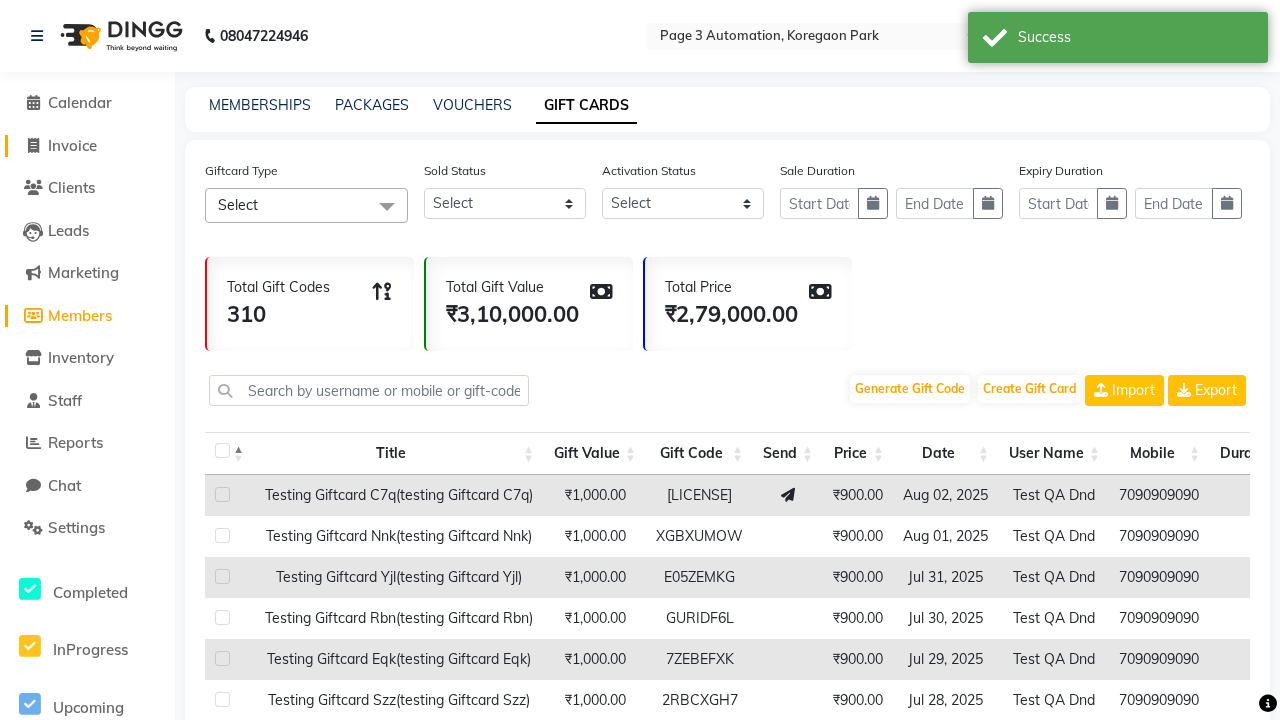 click on "Invoice" 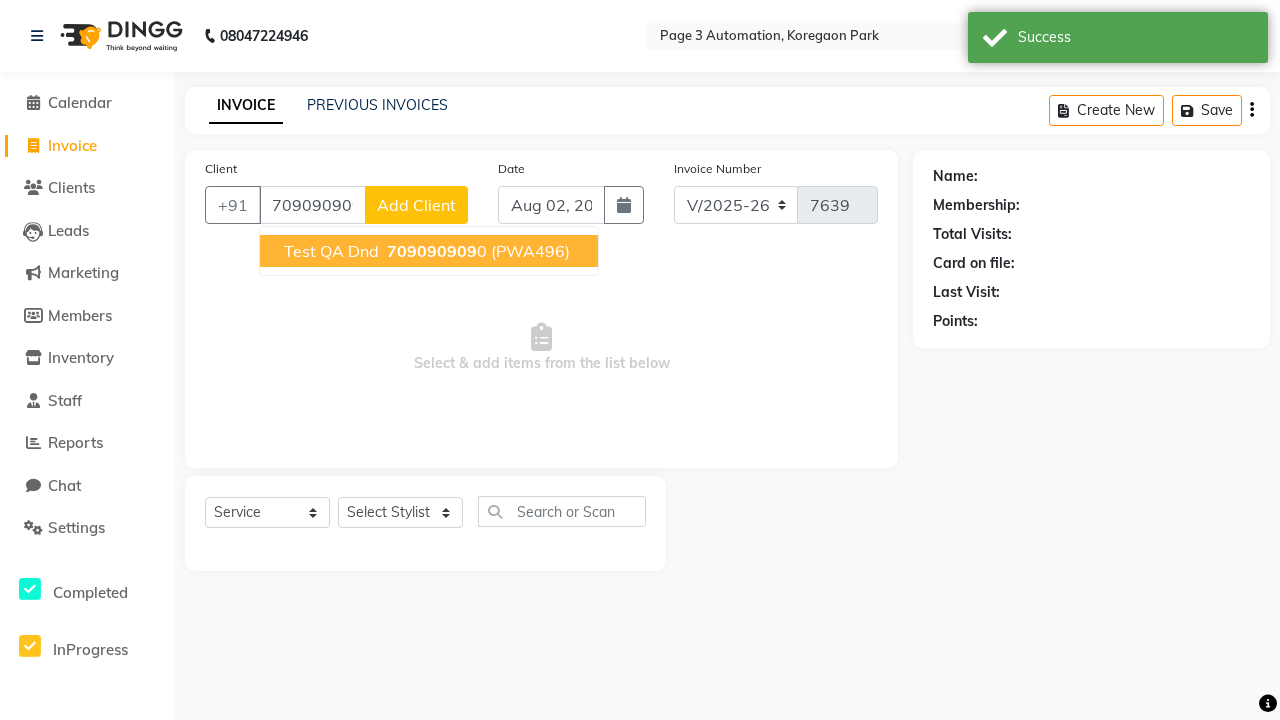 click on "709090909" at bounding box center [432, 251] 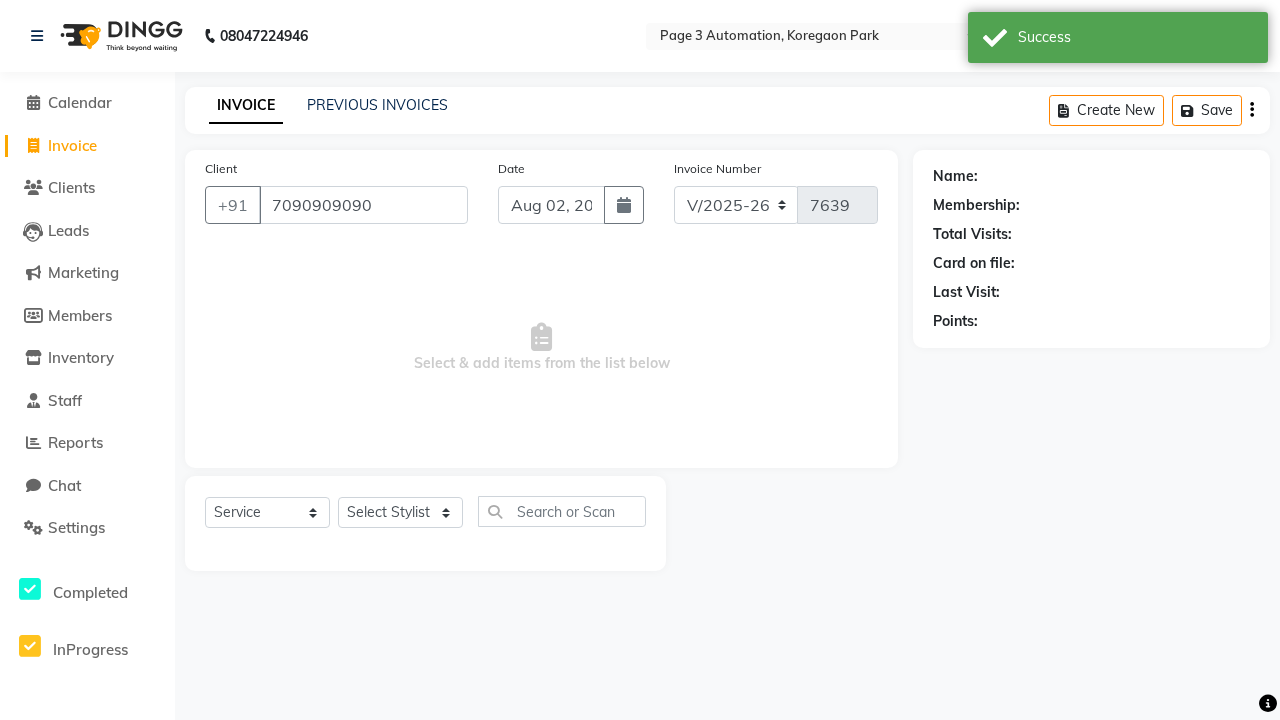 type on "7090909090" 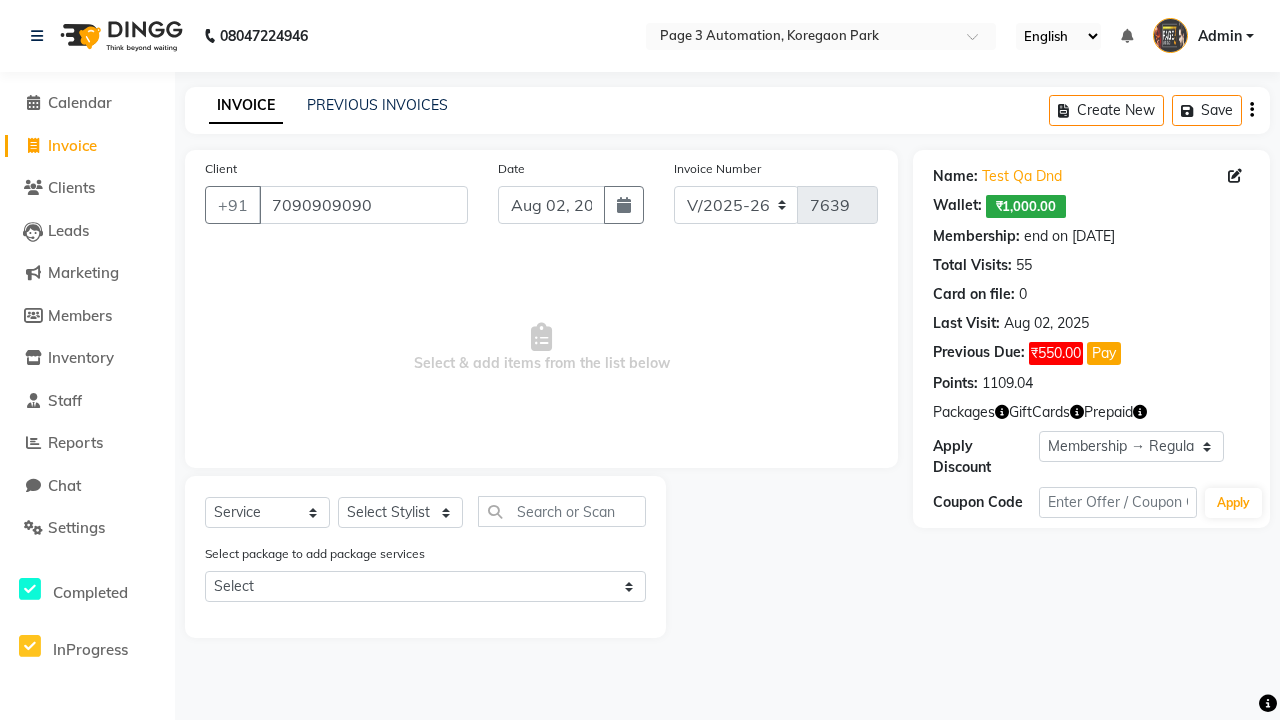 select on "0:" 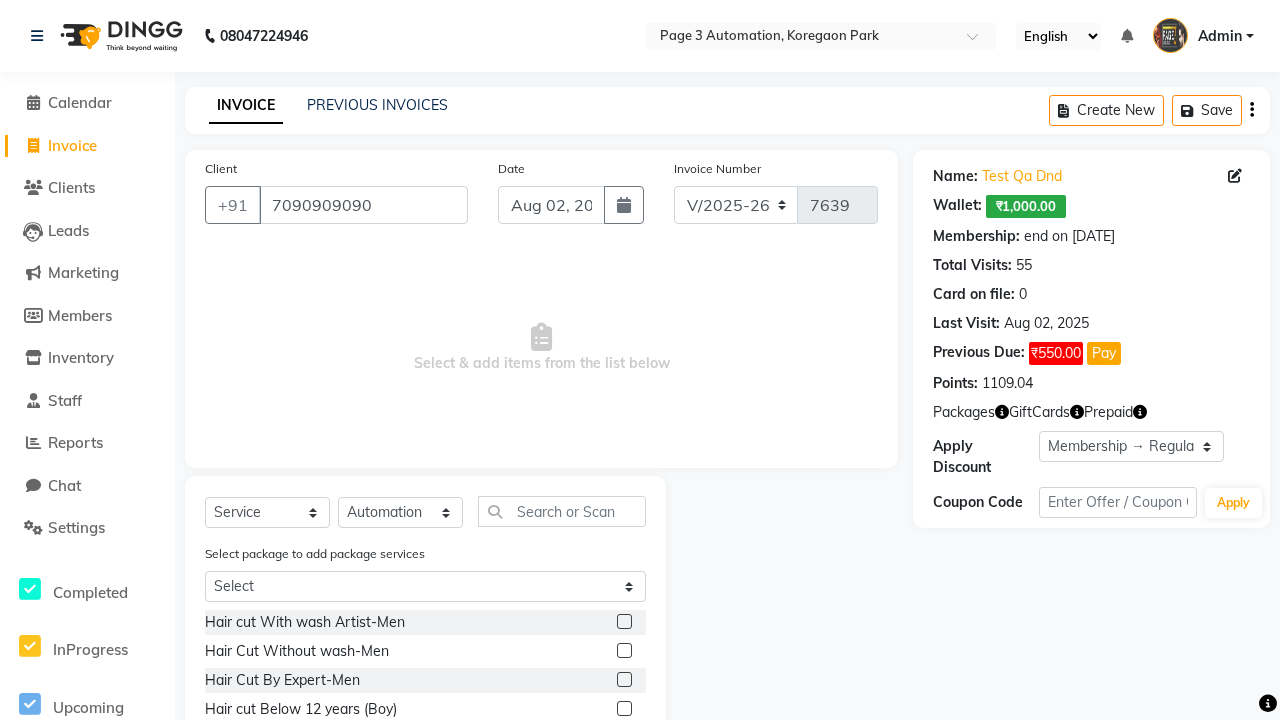 click 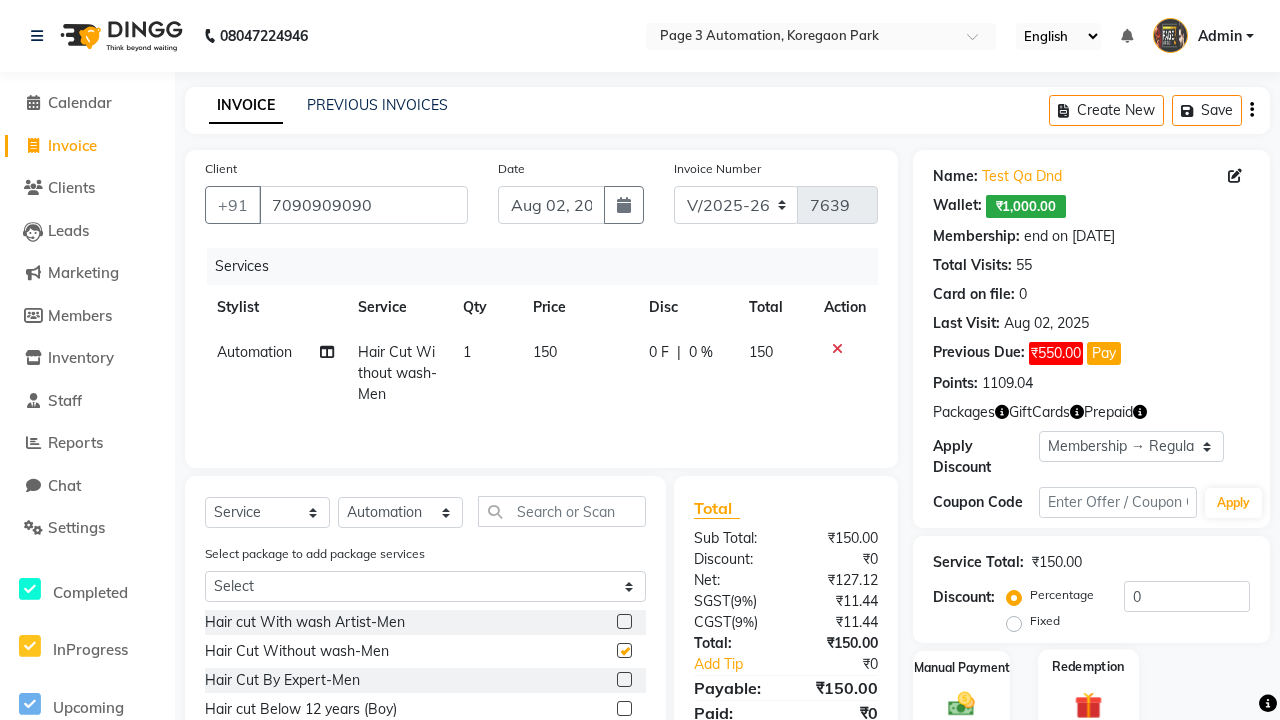 click 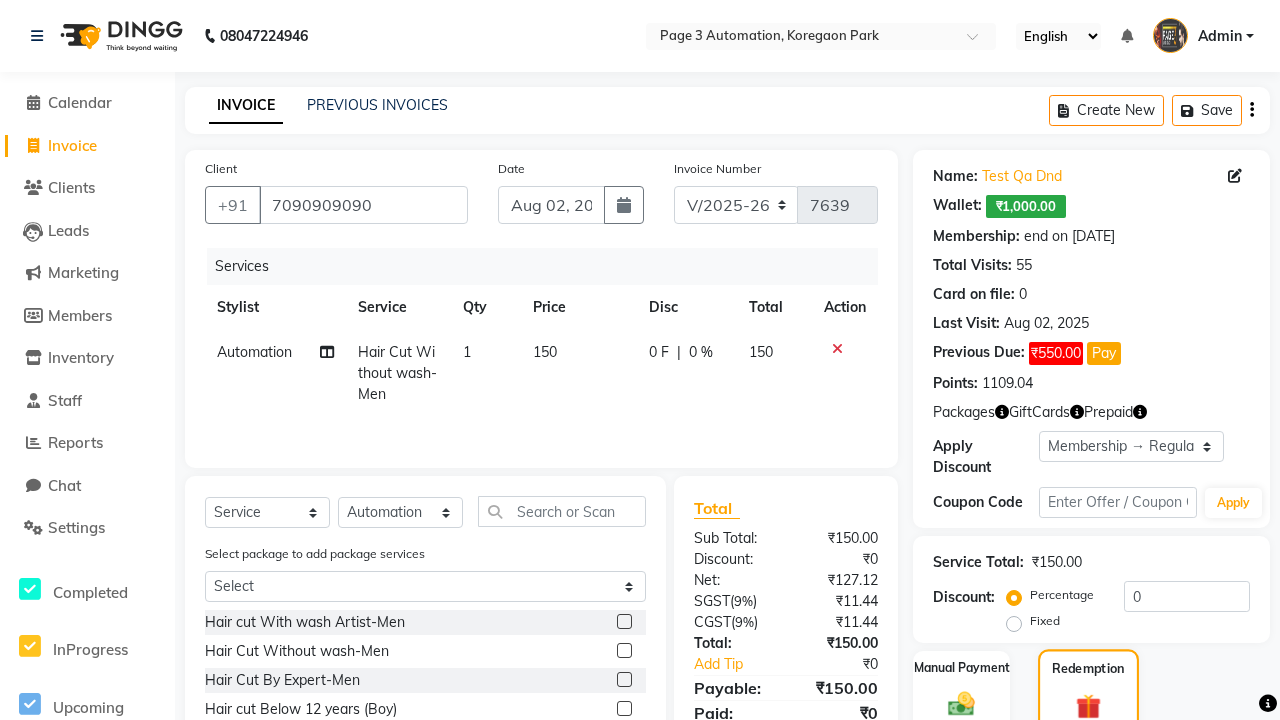 checkbox on "false" 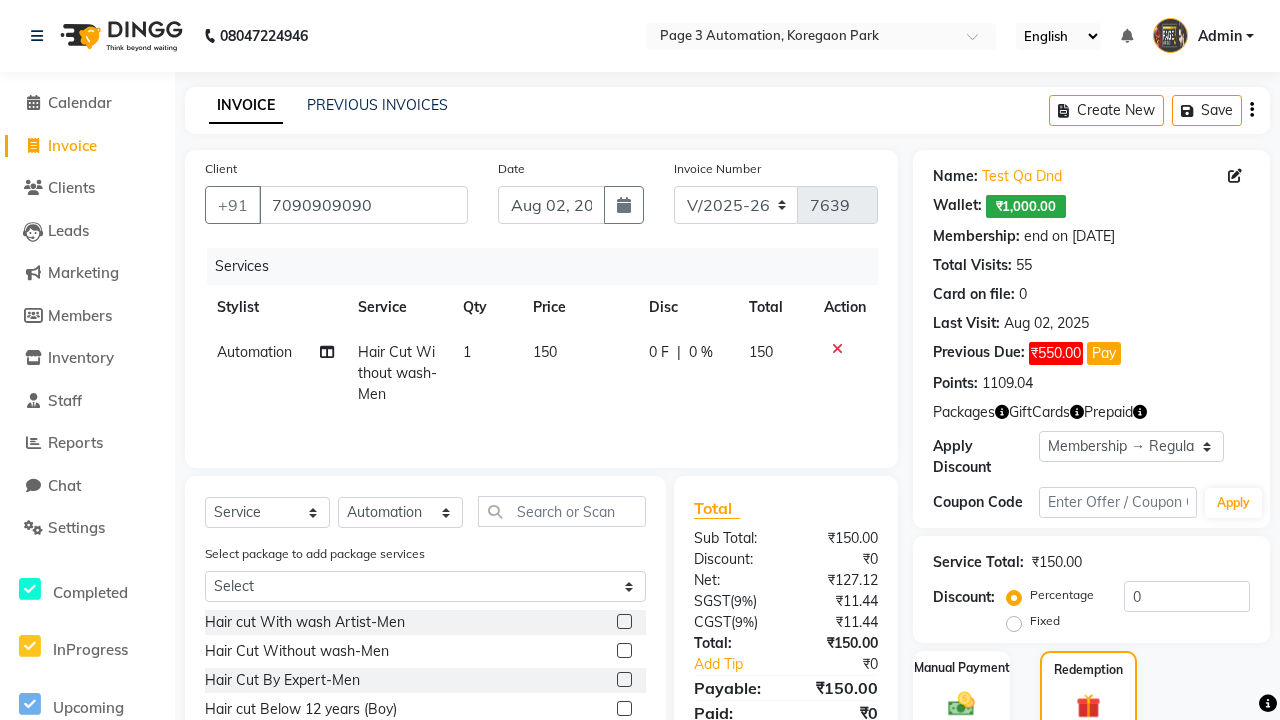 click on "Gift Card  2" 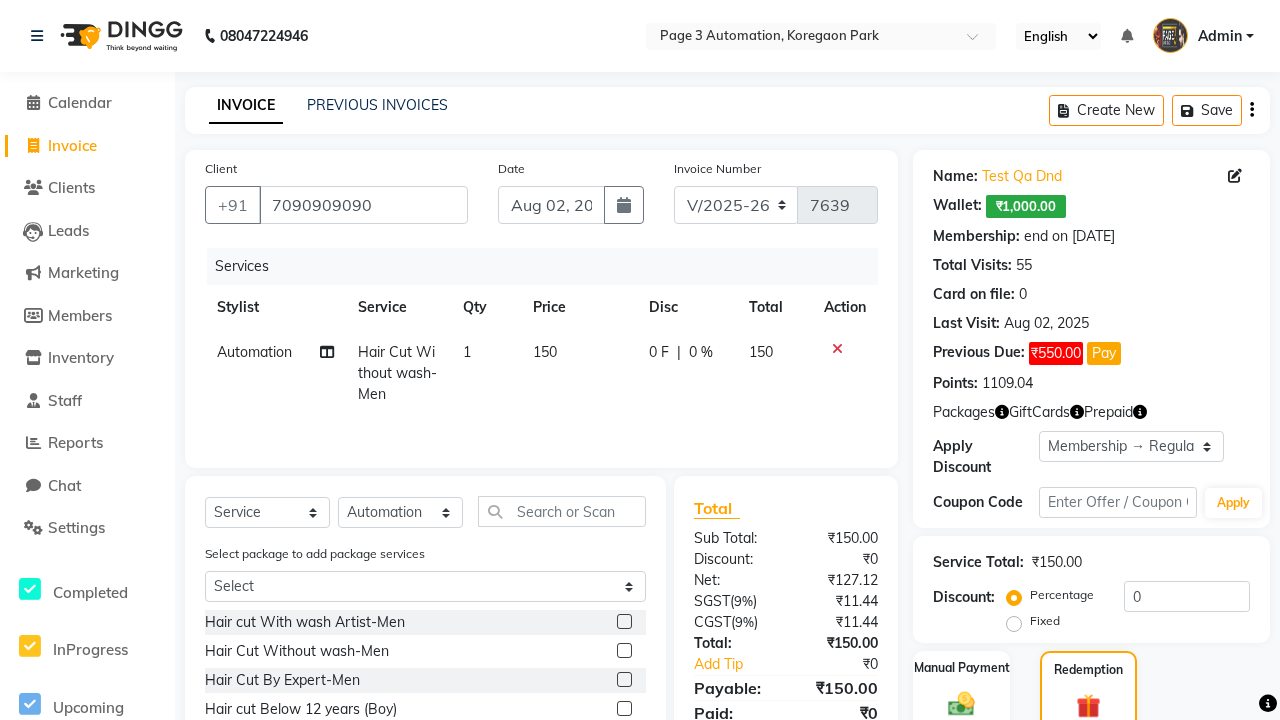 scroll, scrollTop: 214, scrollLeft: 0, axis: vertical 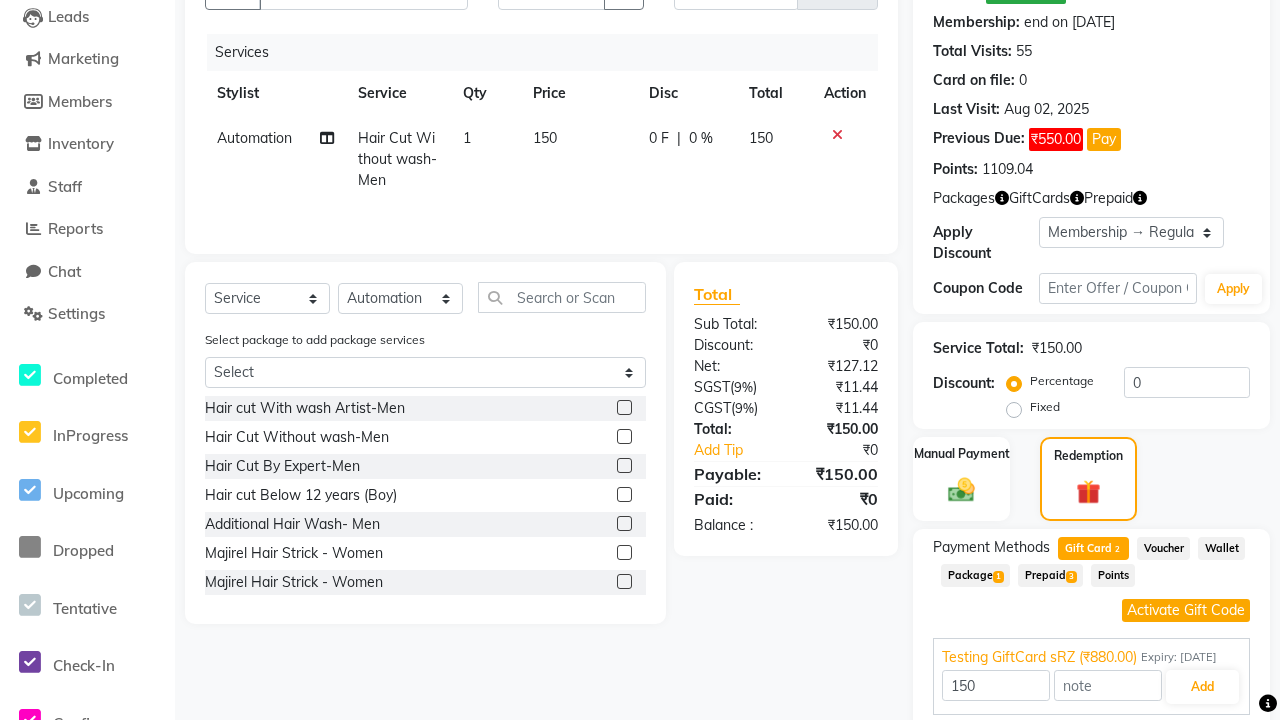 click on "Activate Gift Code" 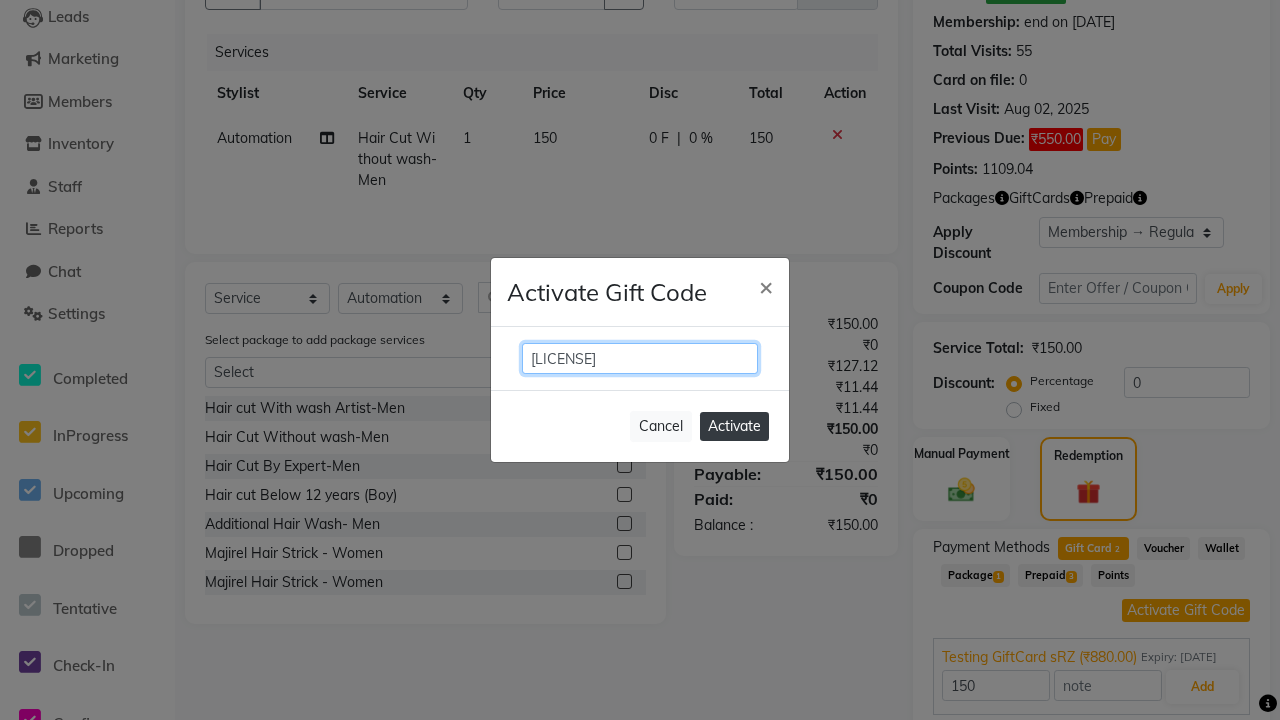 type on "[LICENSE]" 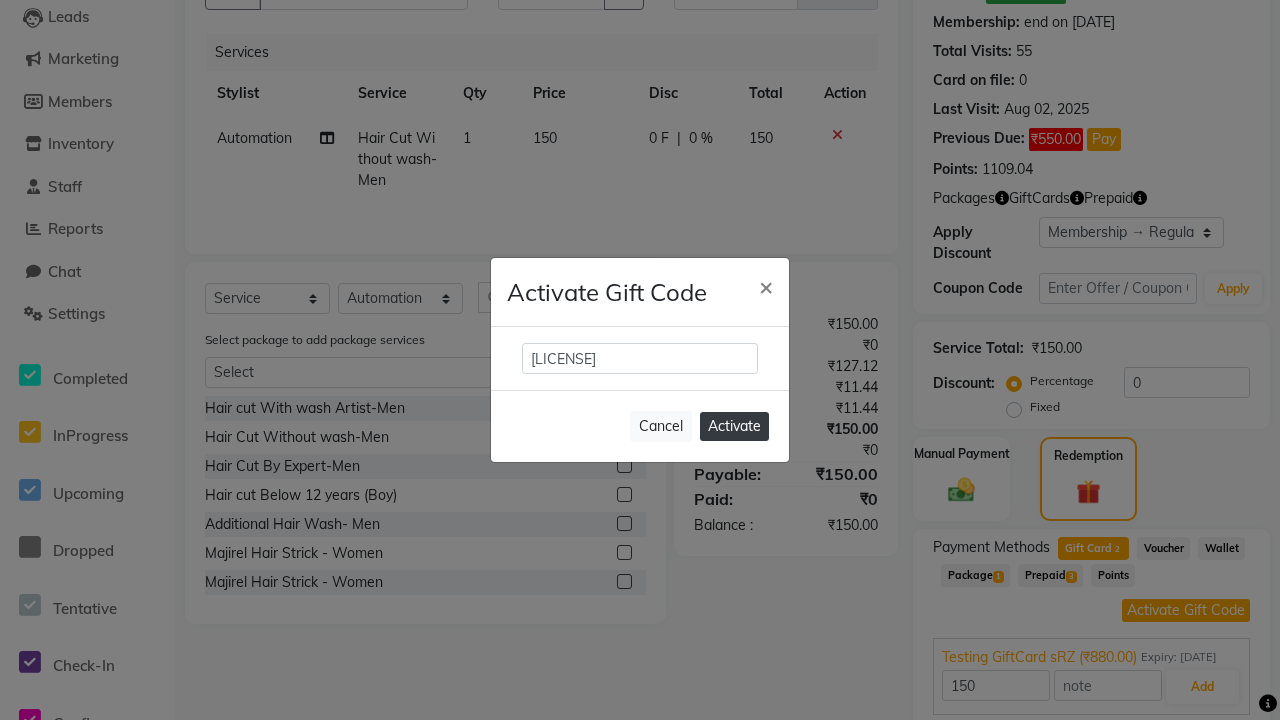 click on "Activate" 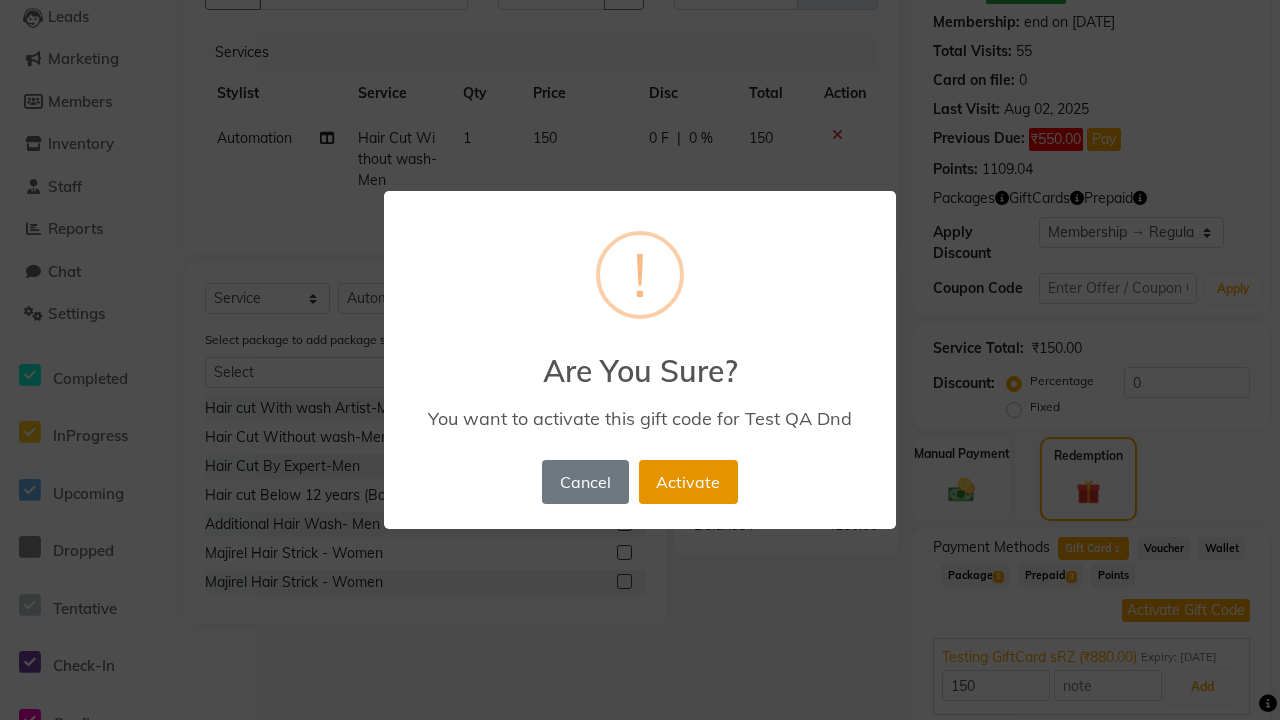 click on "Activate" at bounding box center [688, 482] 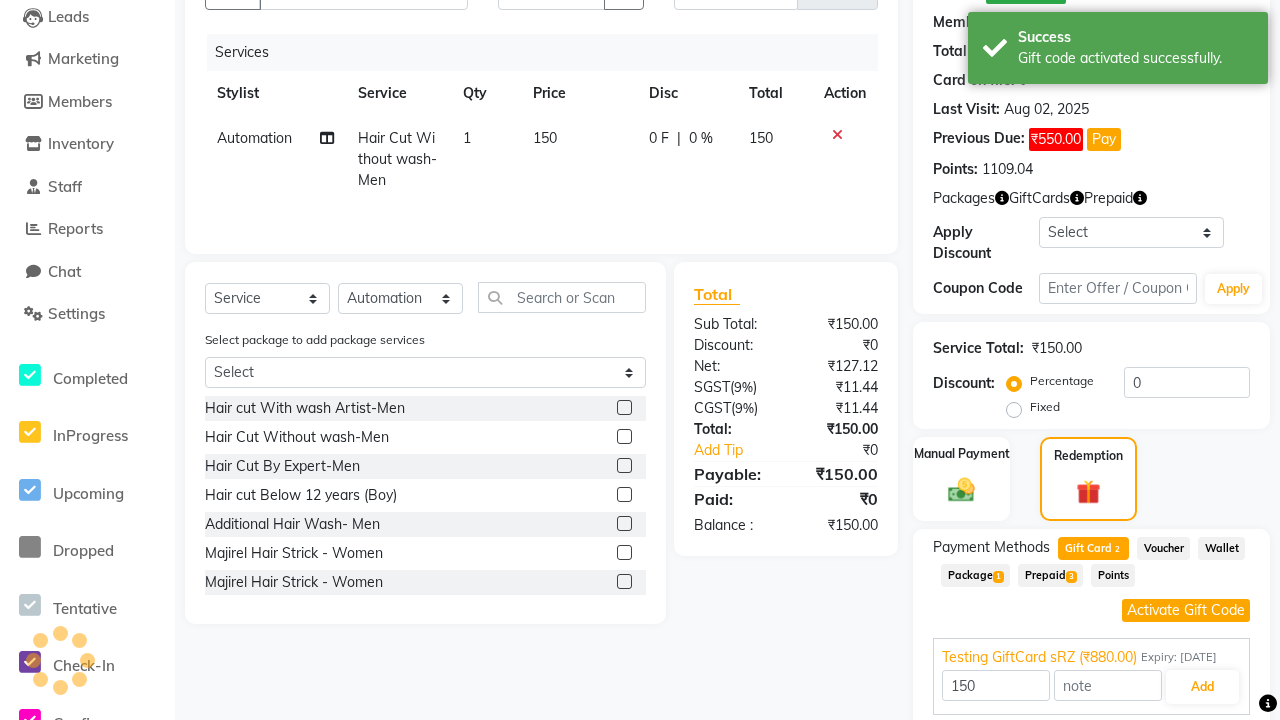 select on "2: Object" 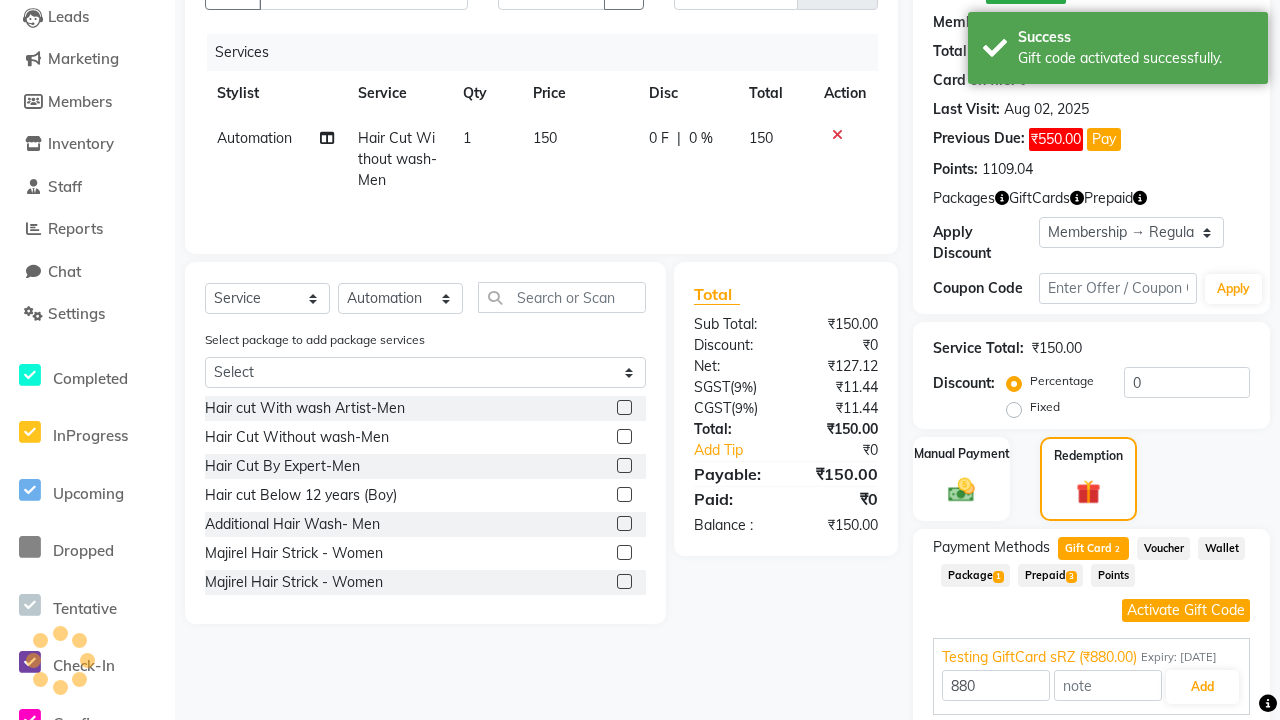 type on "20" 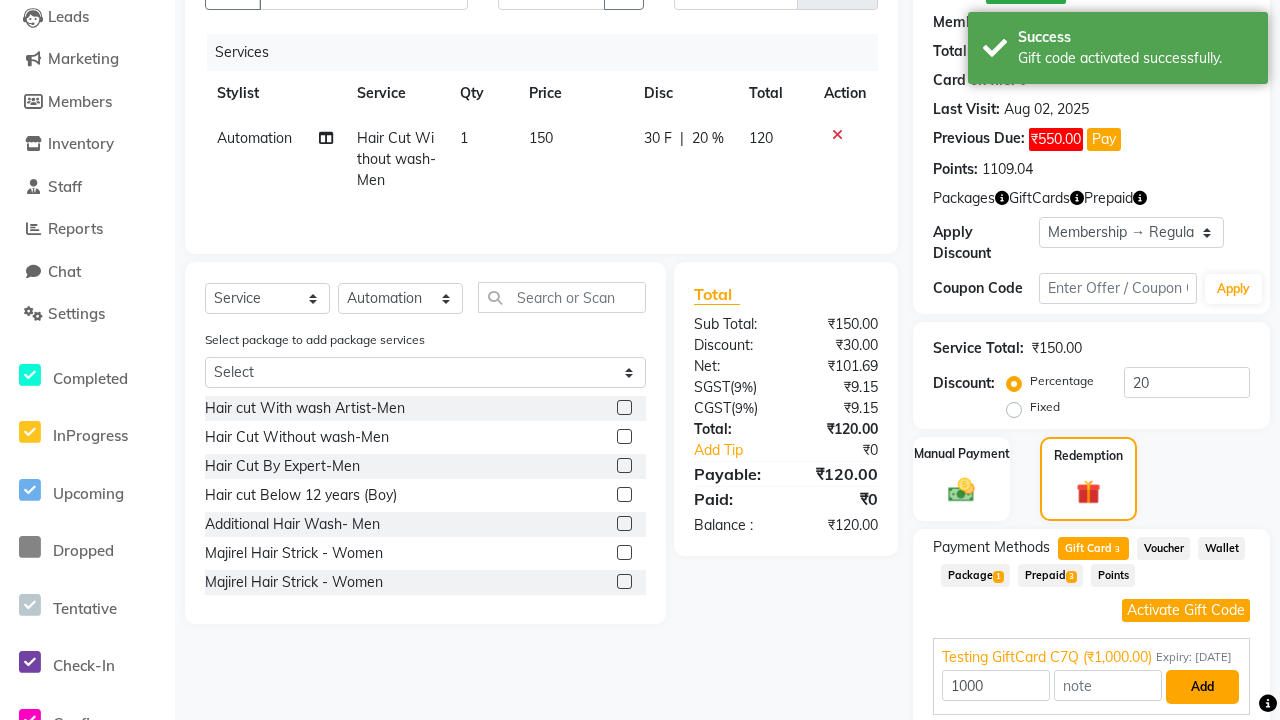 click on "Add" at bounding box center (1202, 687) 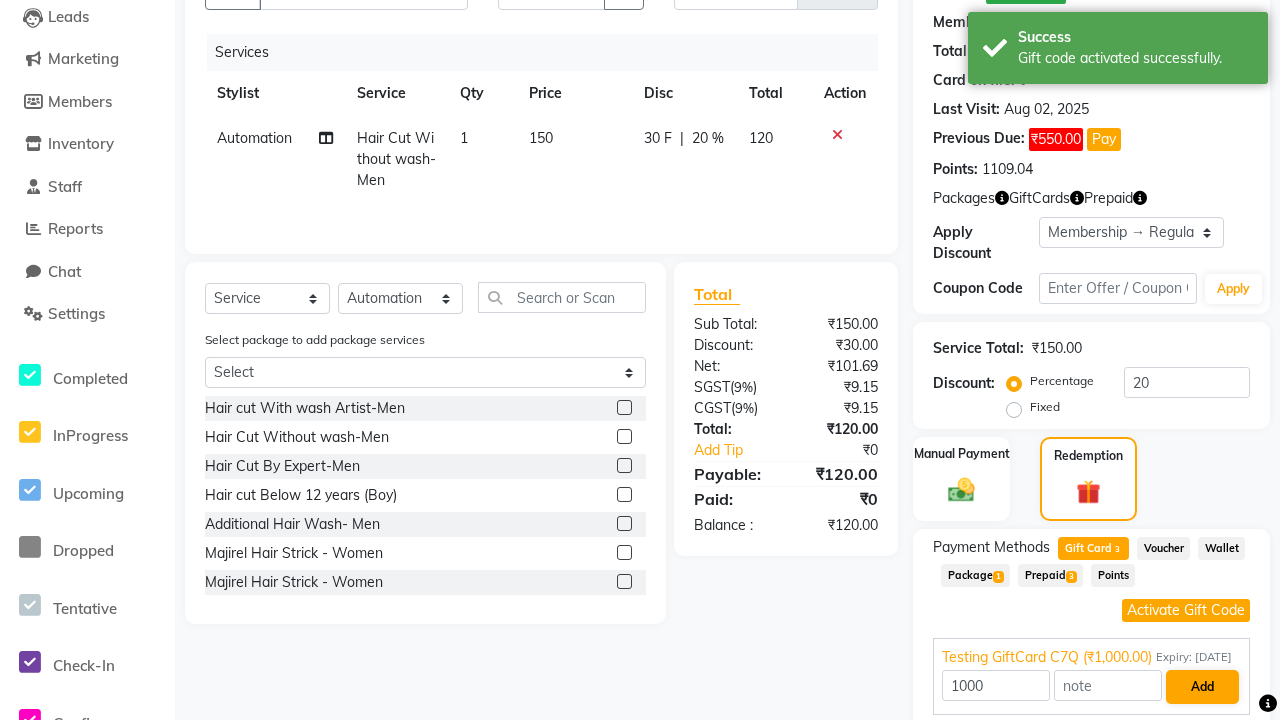 scroll, scrollTop: 218, scrollLeft: 0, axis: vertical 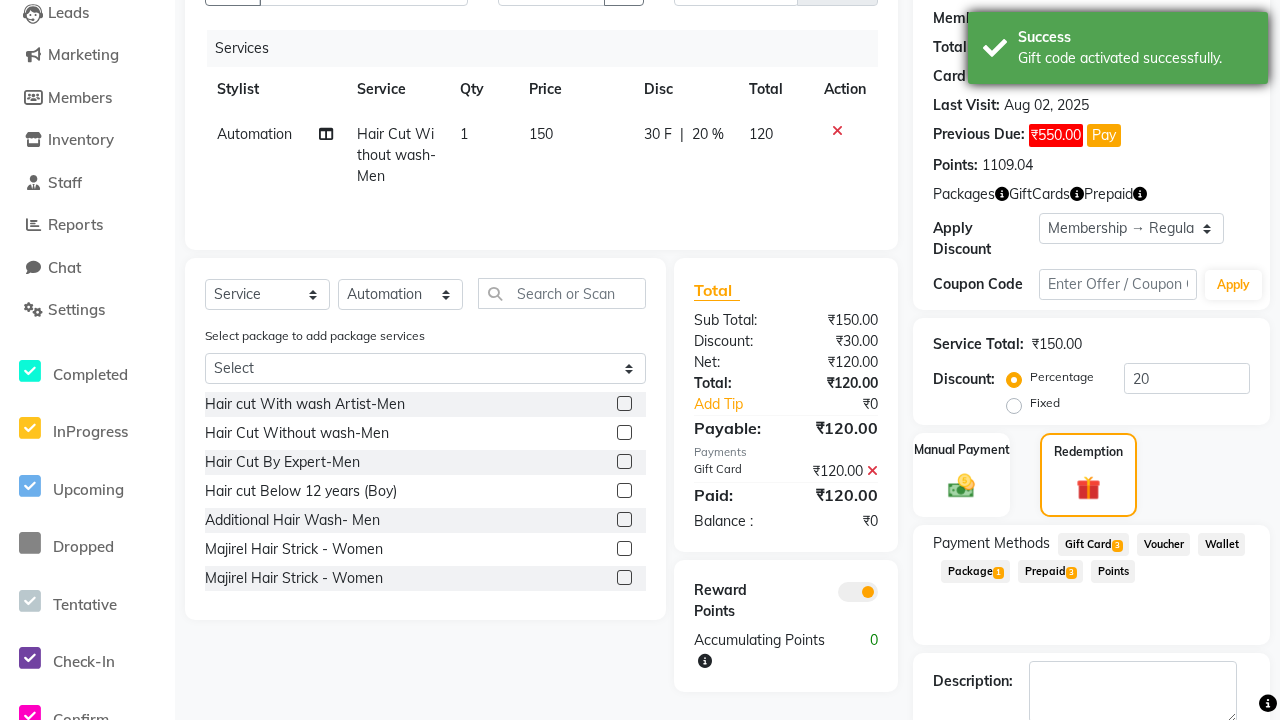 click on "Gift code activated successfully." at bounding box center [1135, 58] 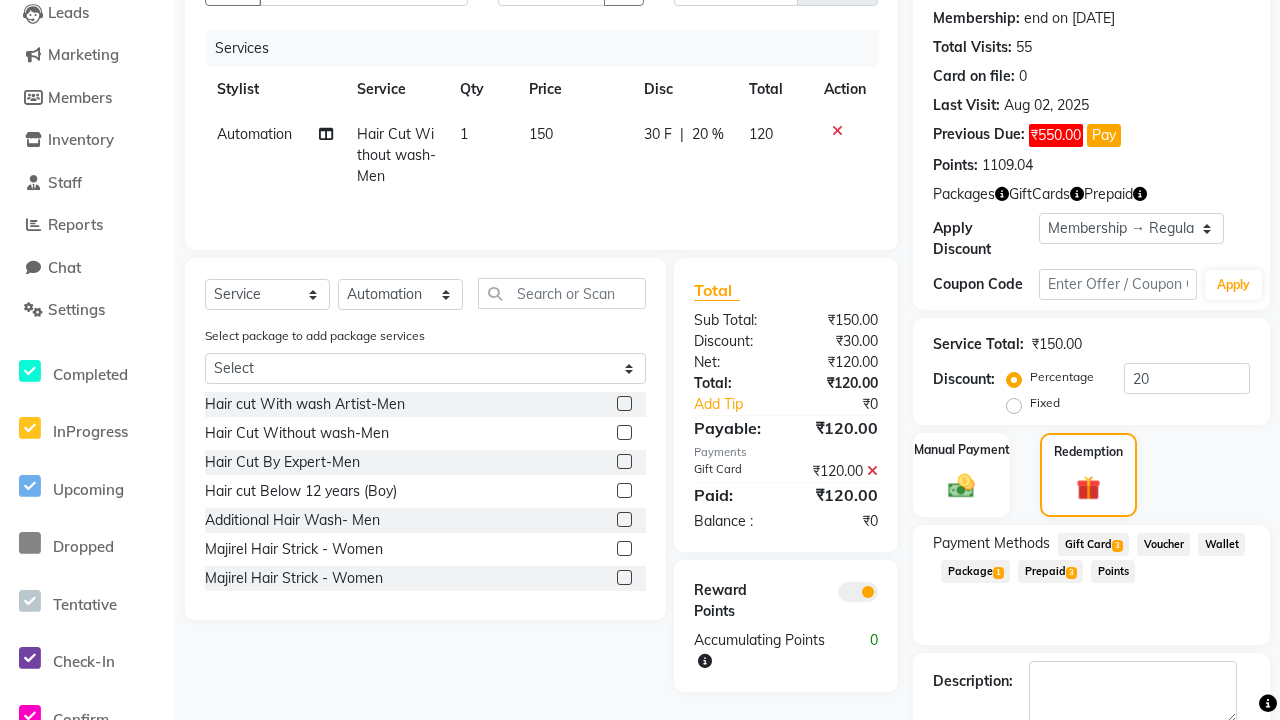 select on "0:" 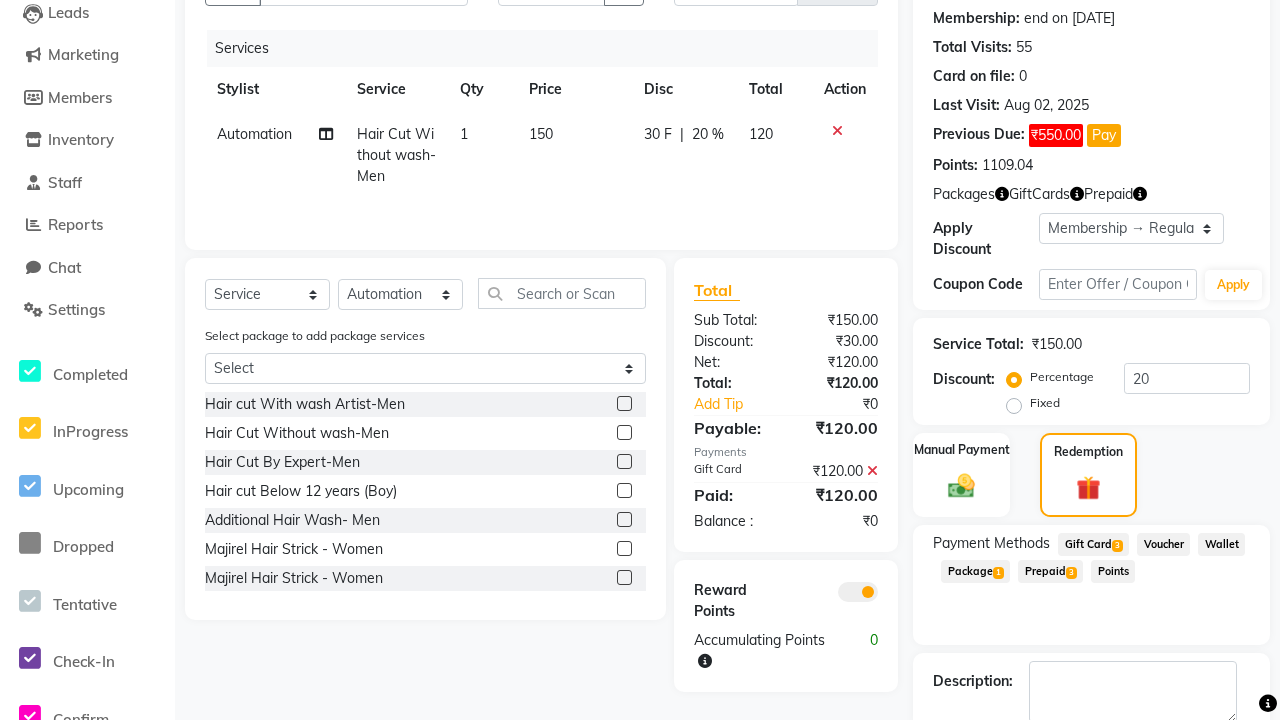 type on "0" 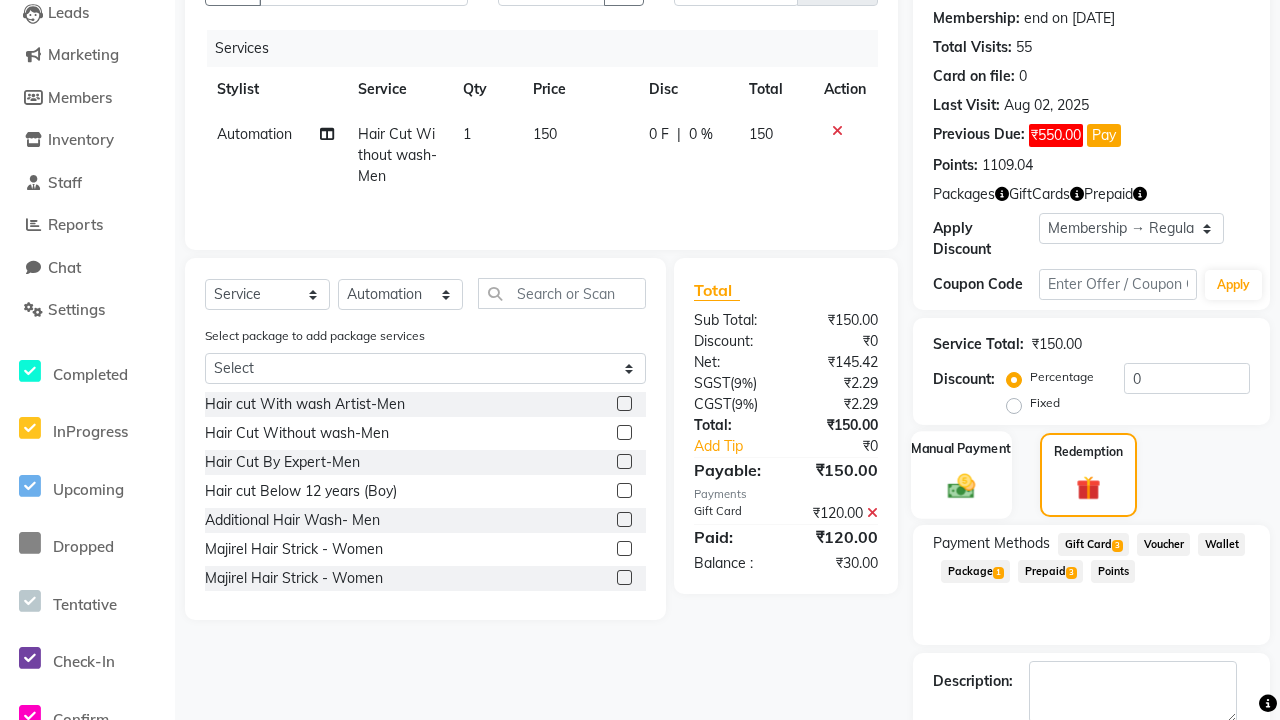 click 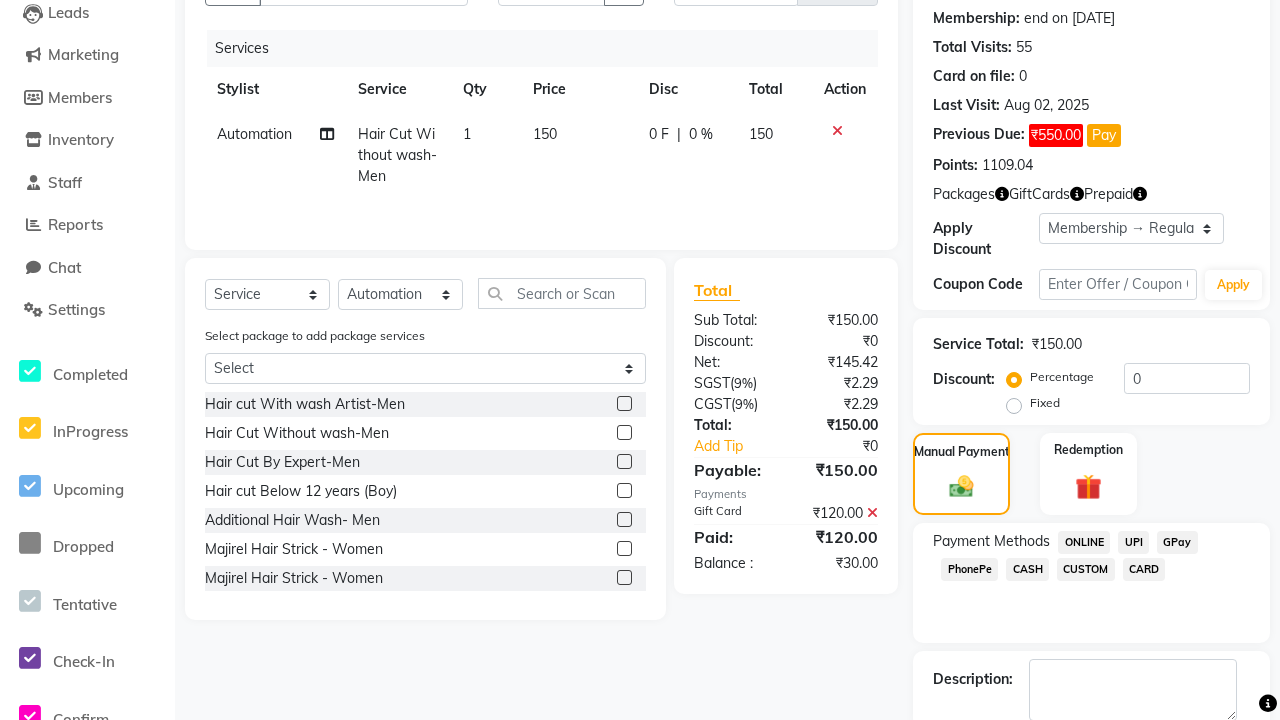 click on "ONLINE" 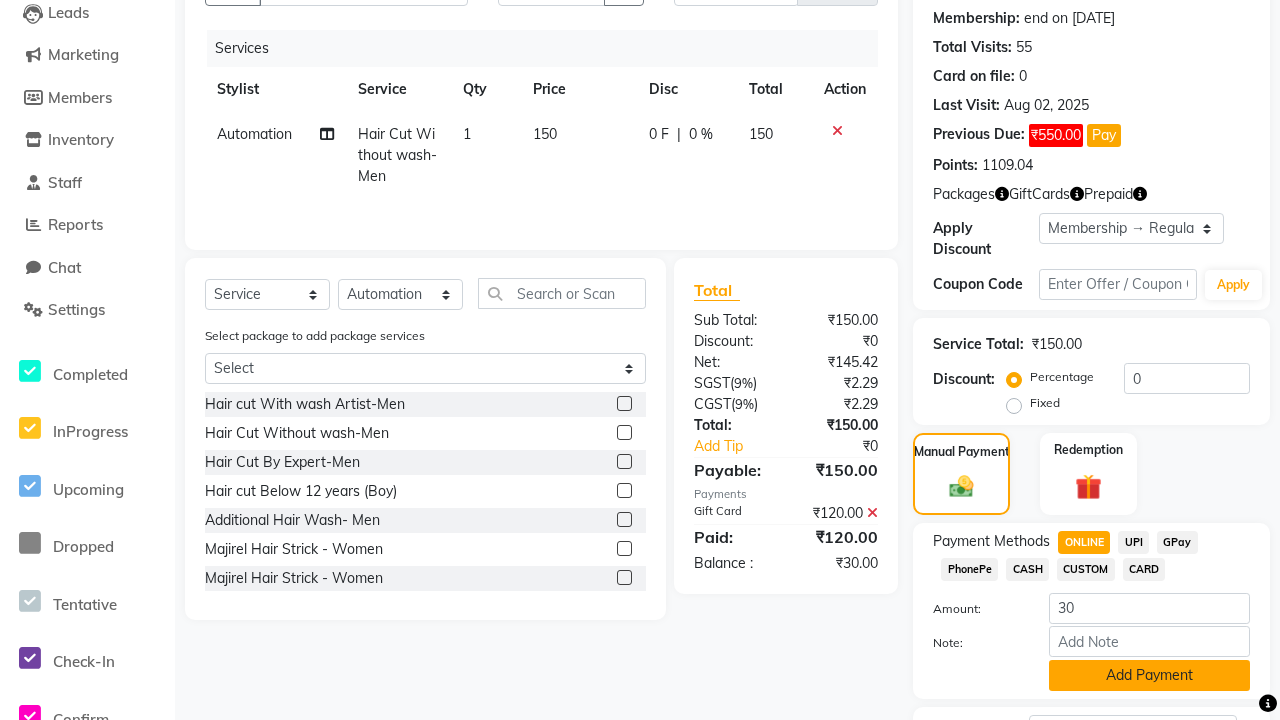 click on "Add Payment" 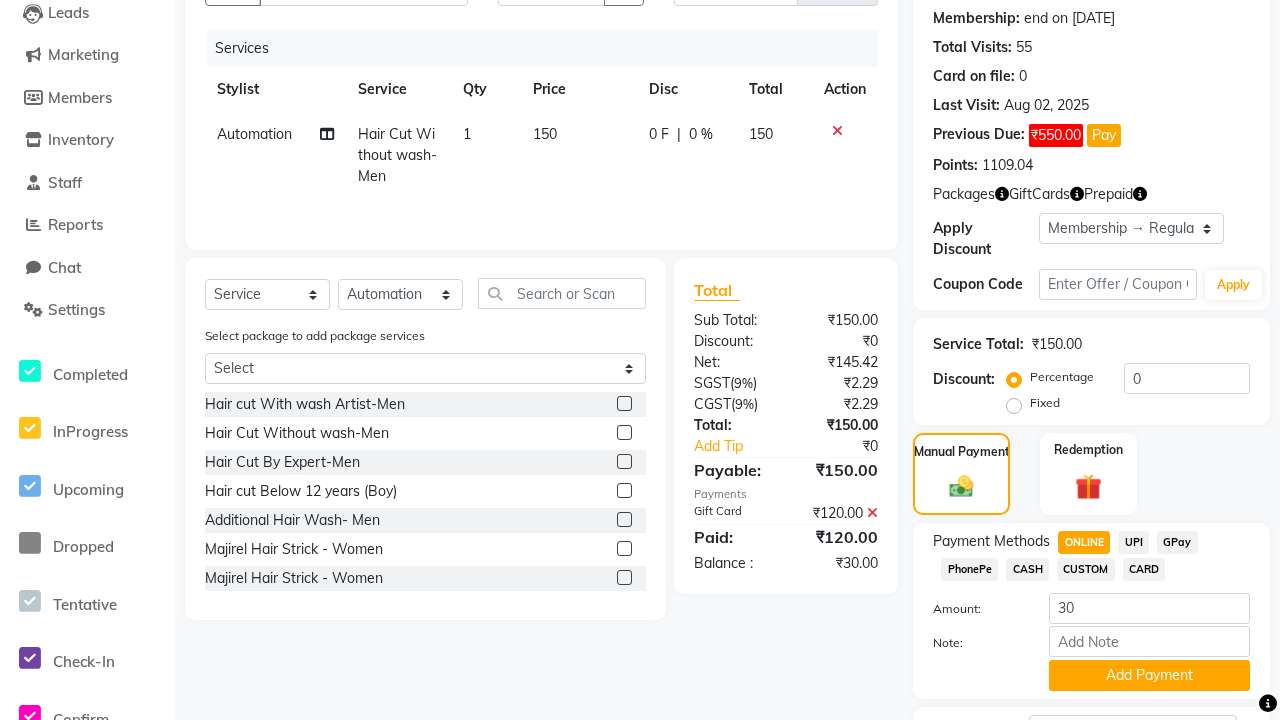 click 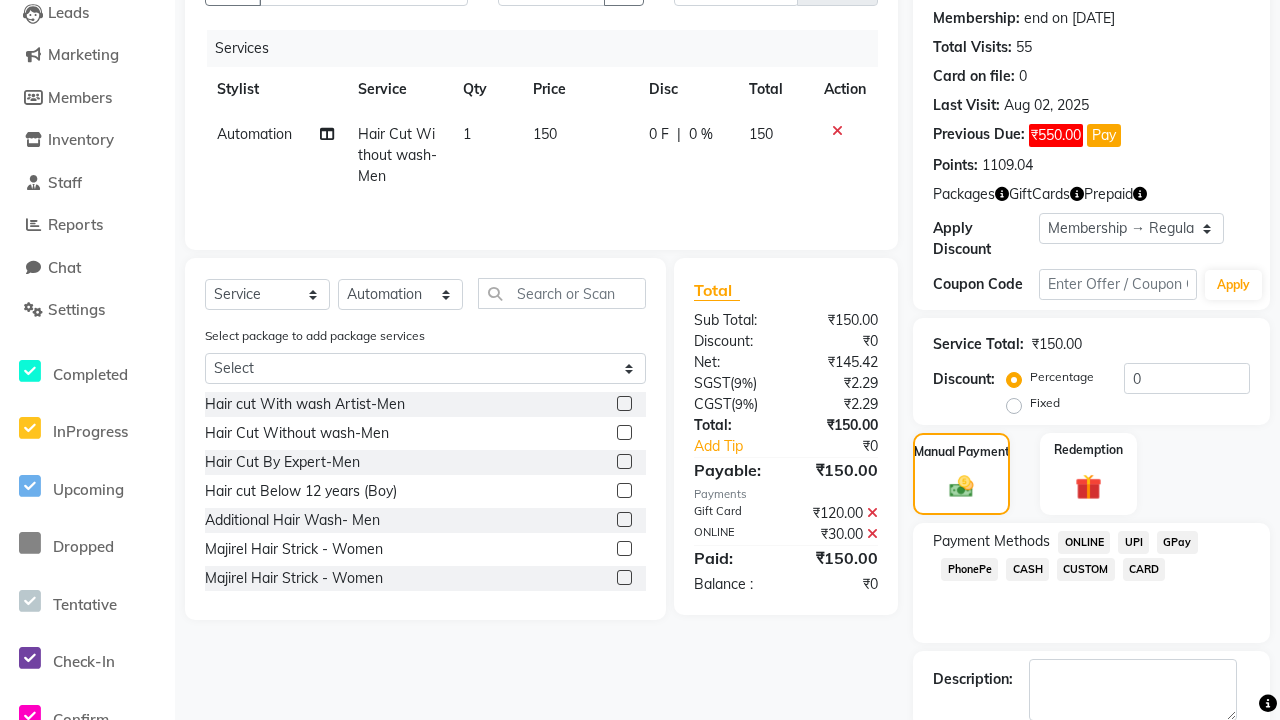 scroll, scrollTop: 325, scrollLeft: 0, axis: vertical 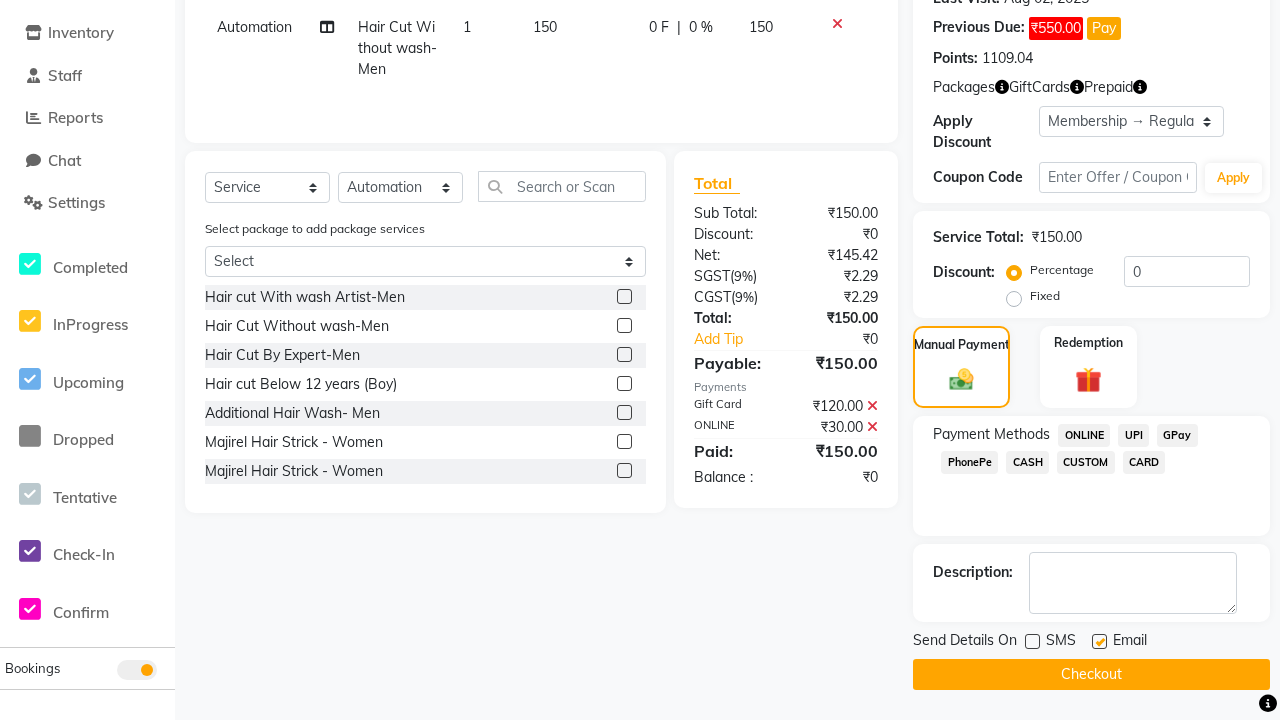 click 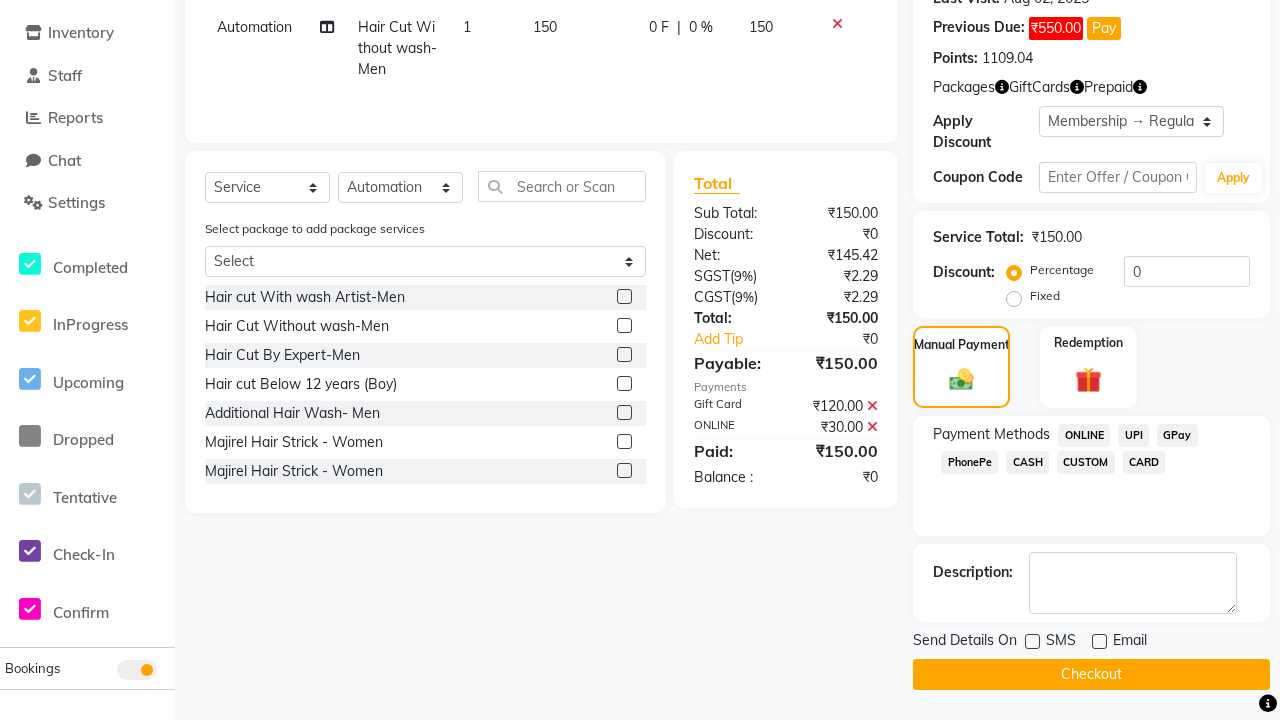 click on "Checkout" 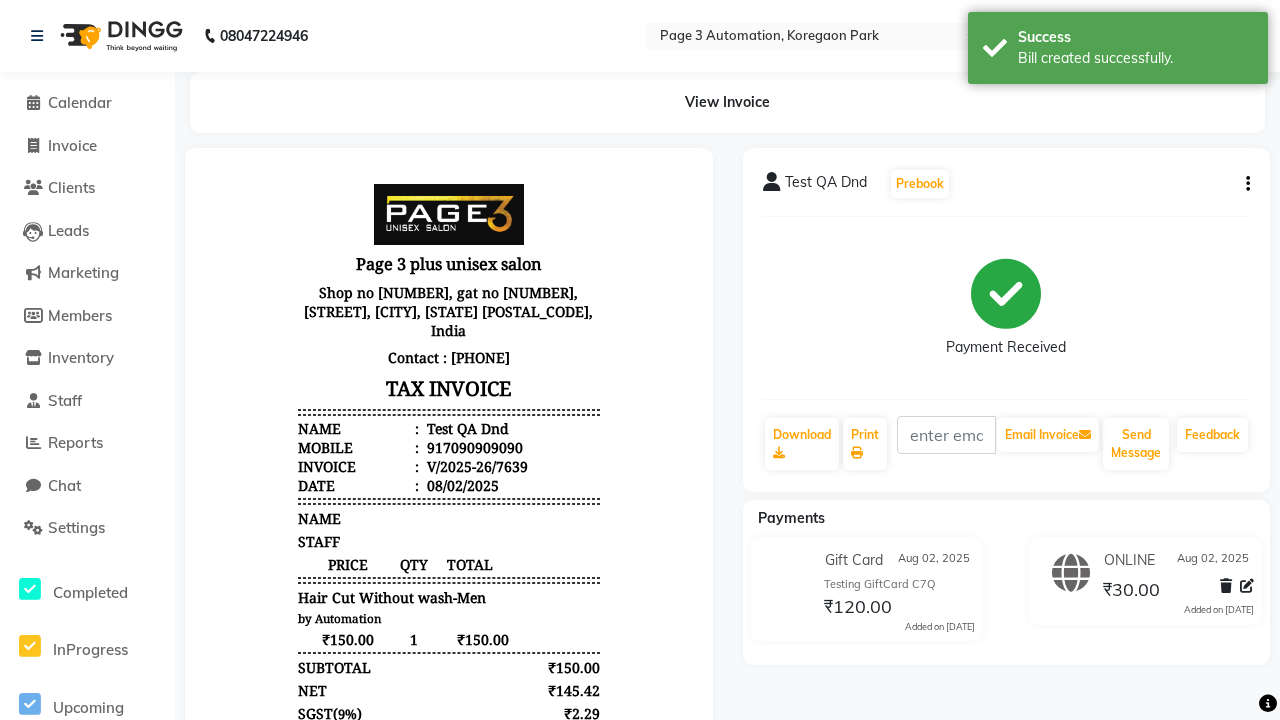 scroll, scrollTop: 0, scrollLeft: 0, axis: both 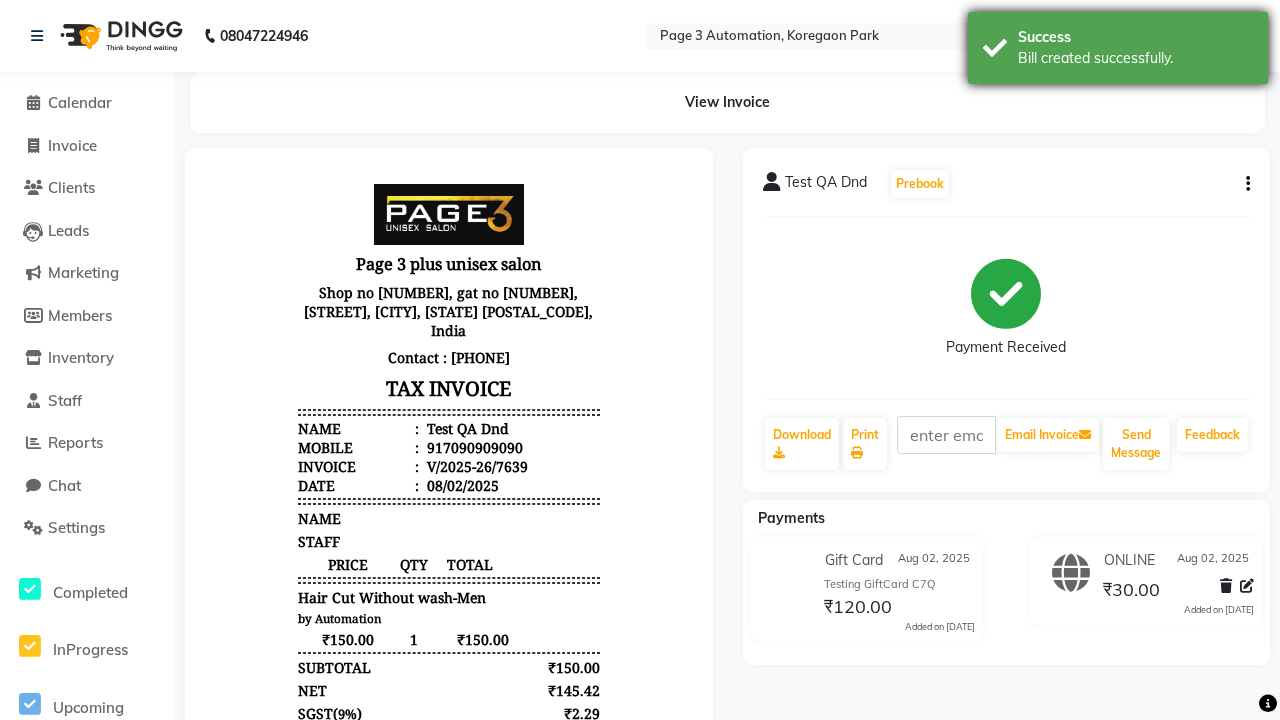 click on "Bill created successfully." at bounding box center [1135, 58] 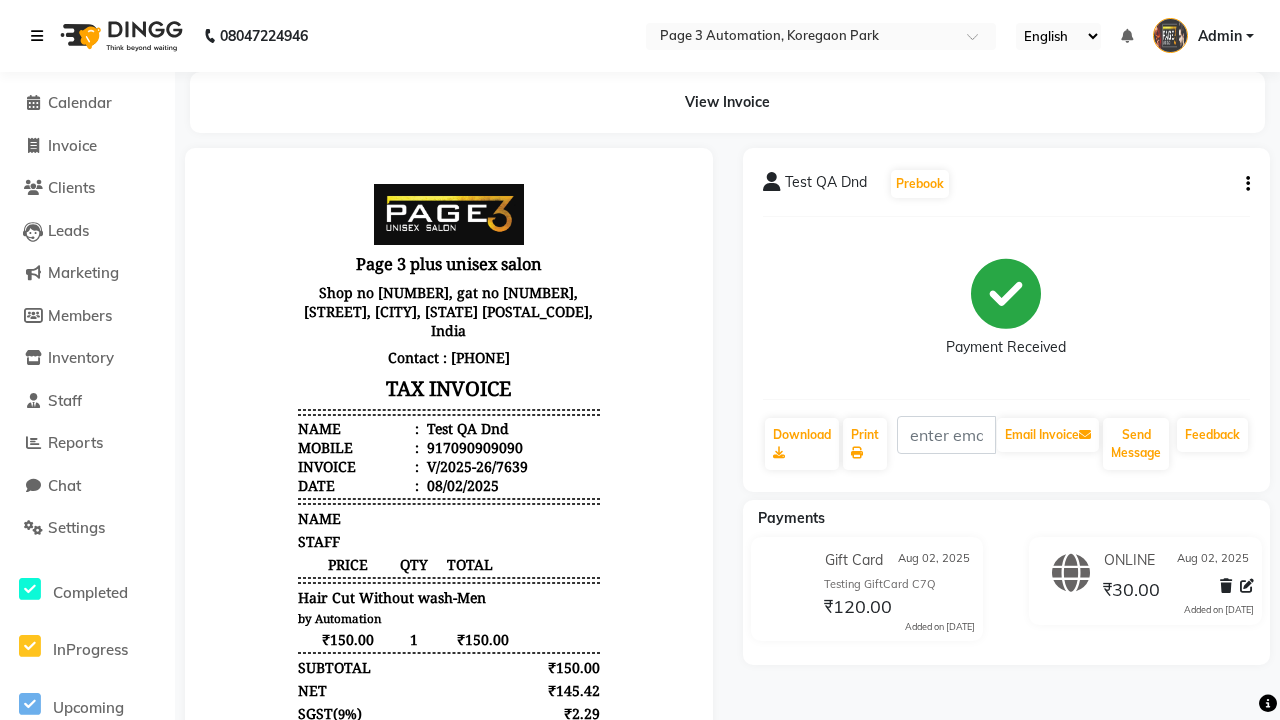 click at bounding box center (37, 36) 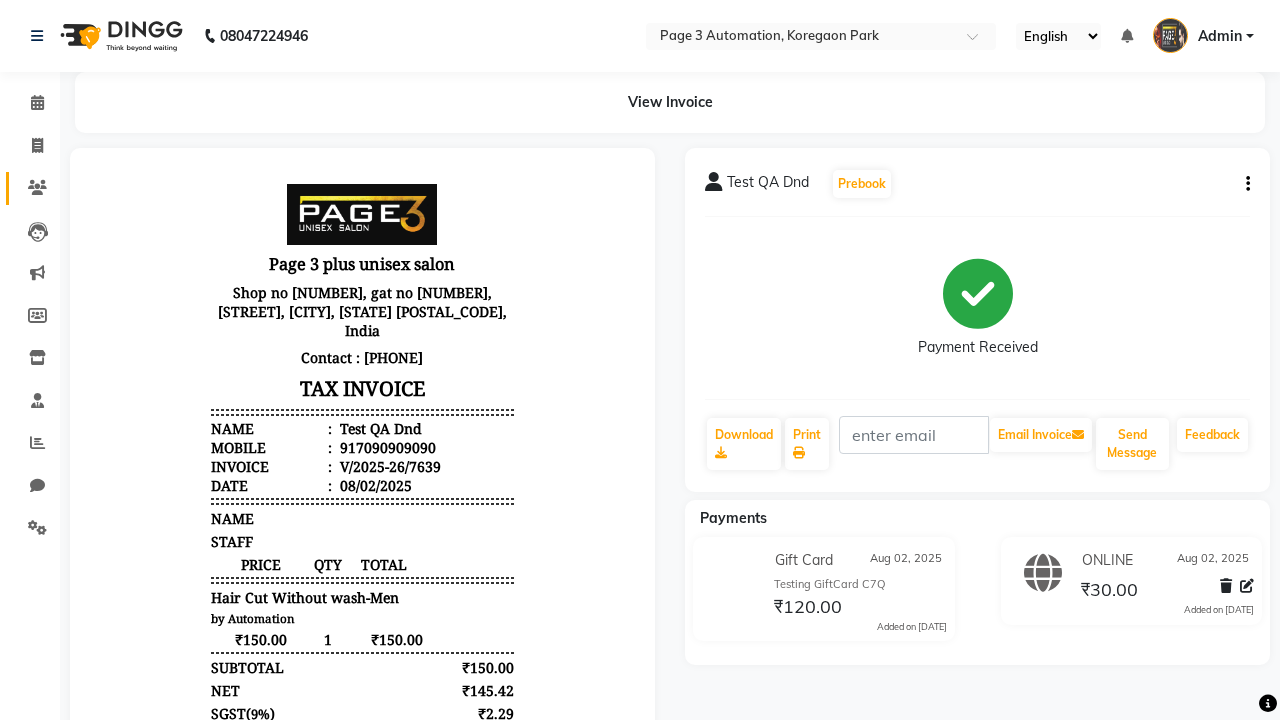 click 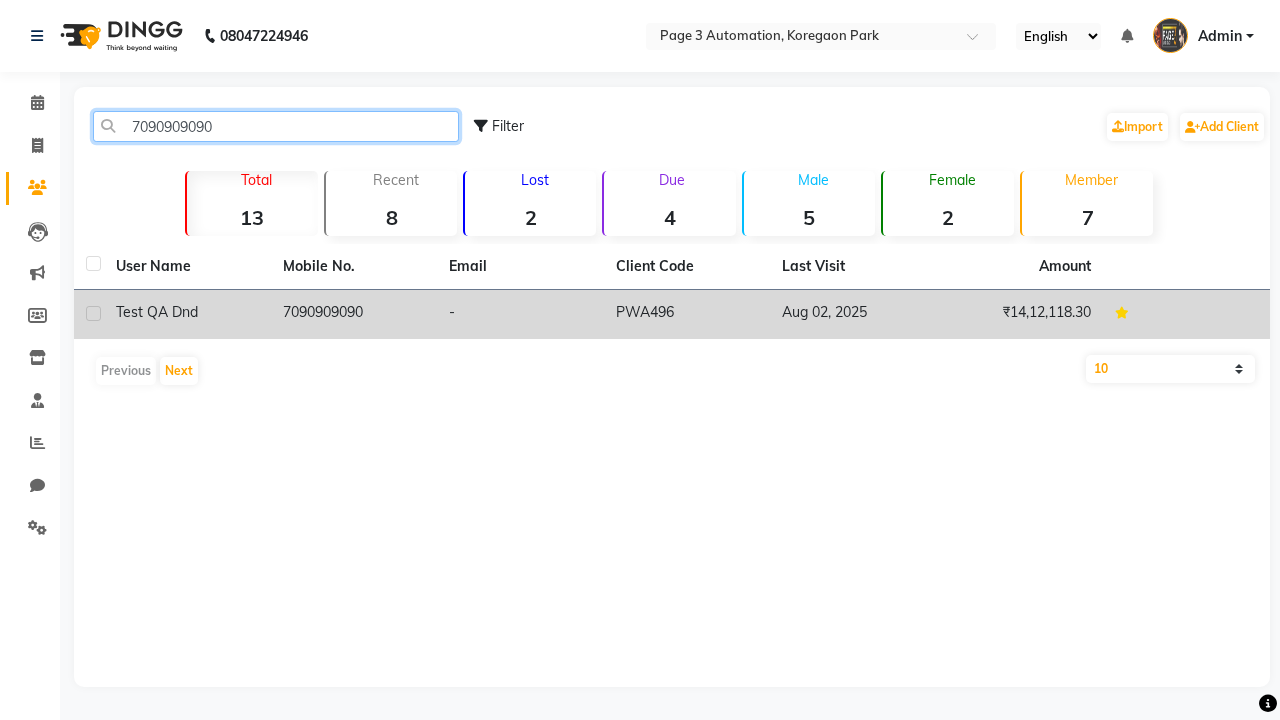 type on "7090909090" 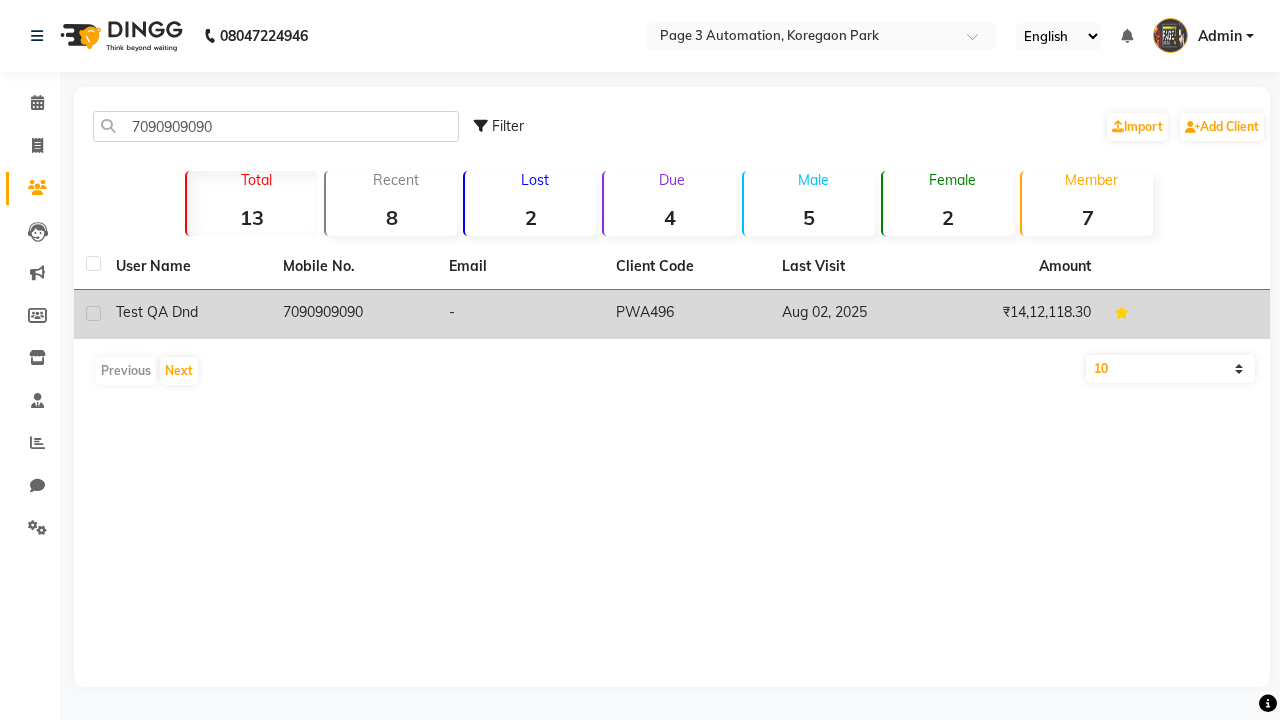 click on "7090909090" 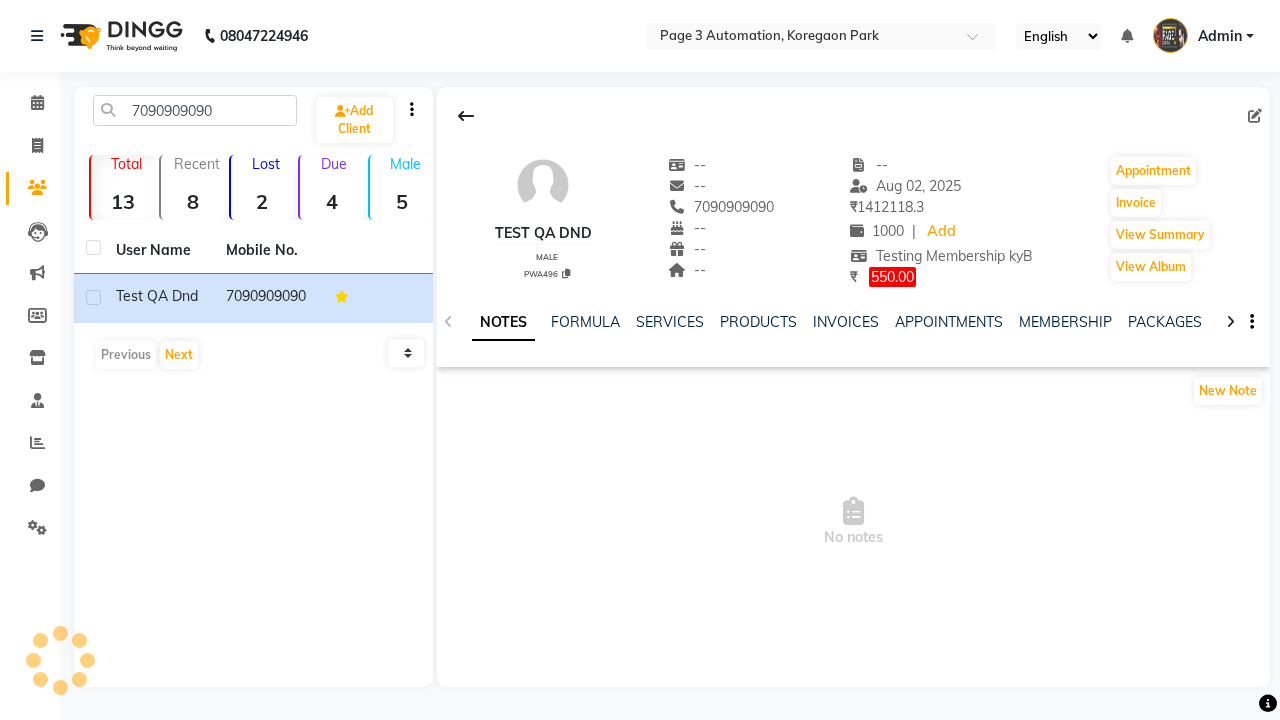click on "GIFTCARDS" 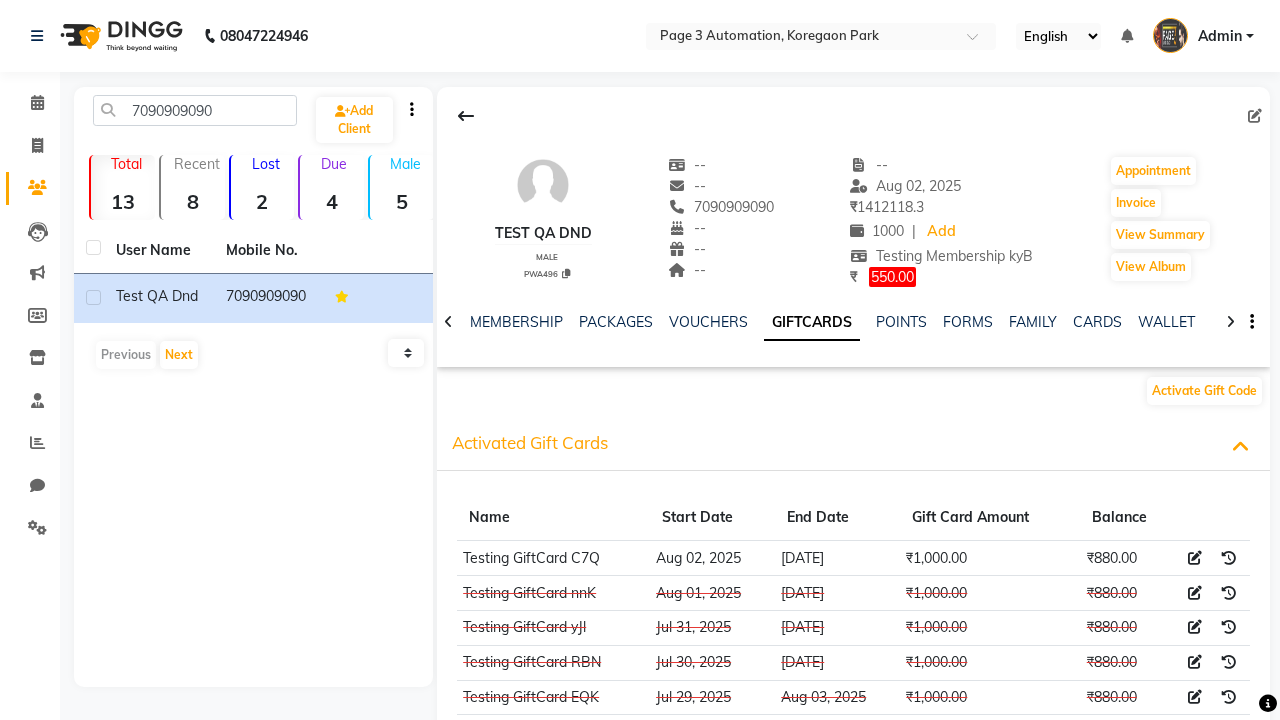 click at bounding box center (1195, 558) 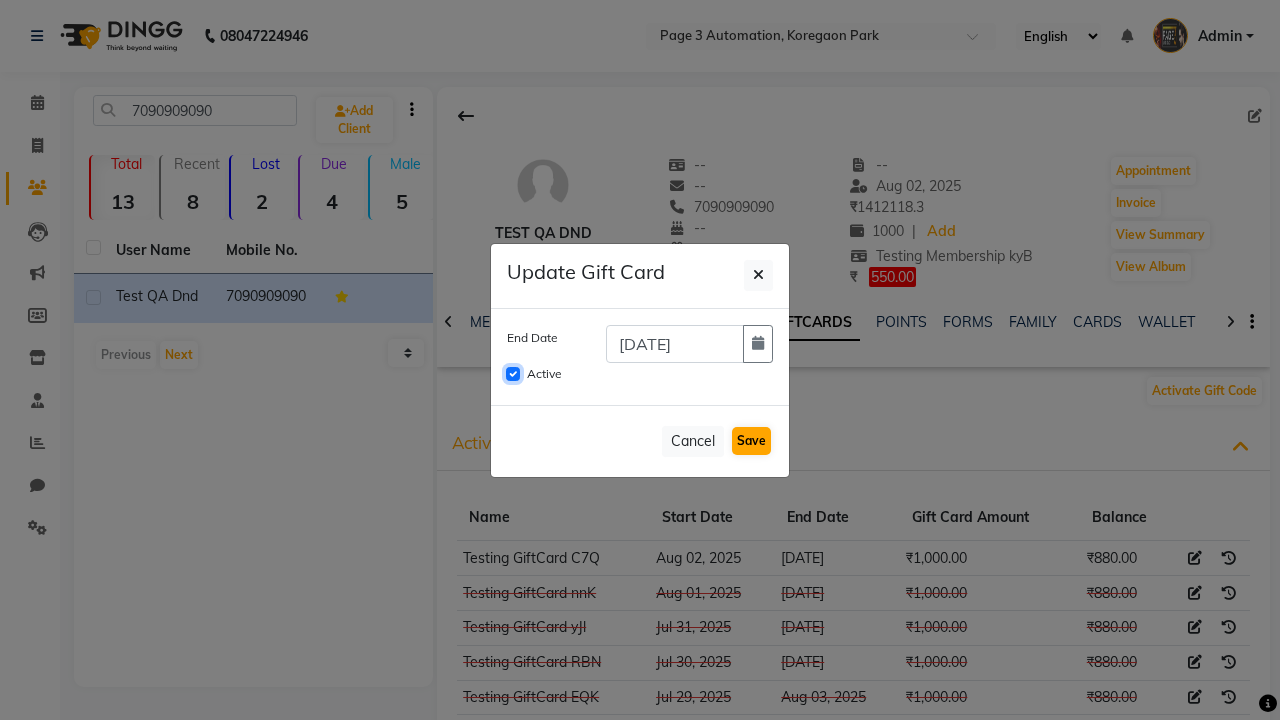 click on "Active" at bounding box center [513, 374] 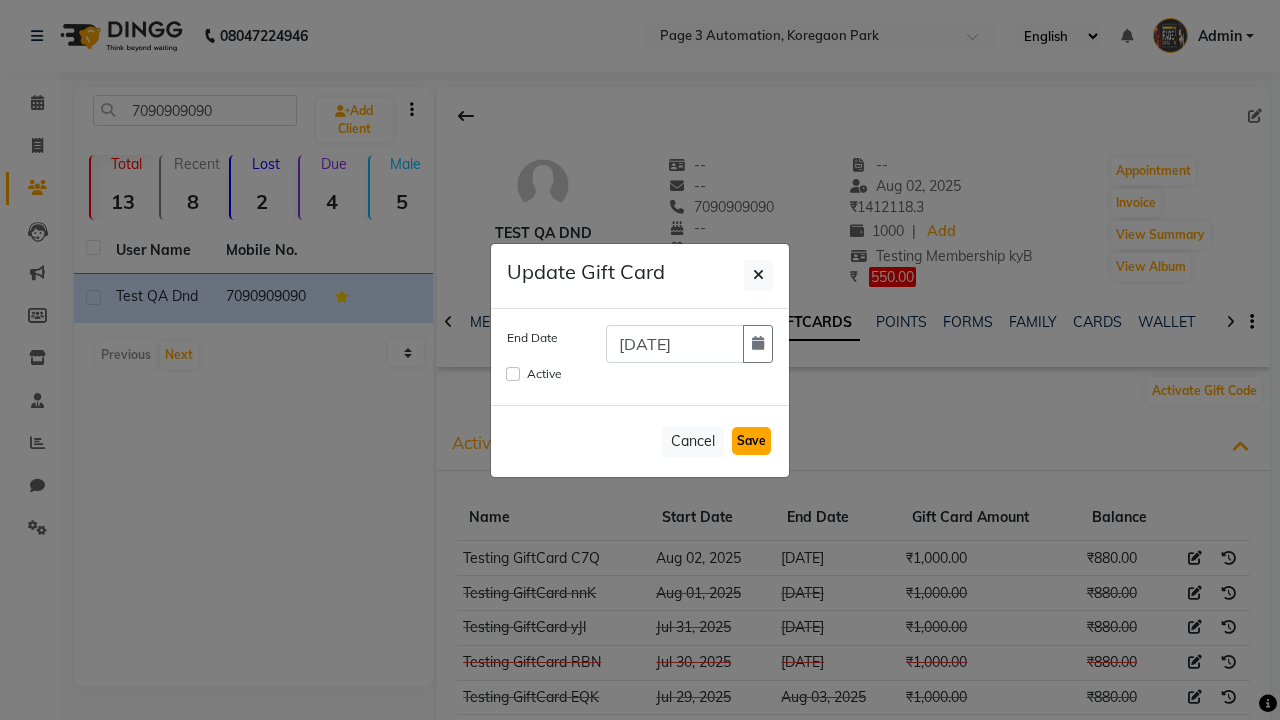 click on "Save" 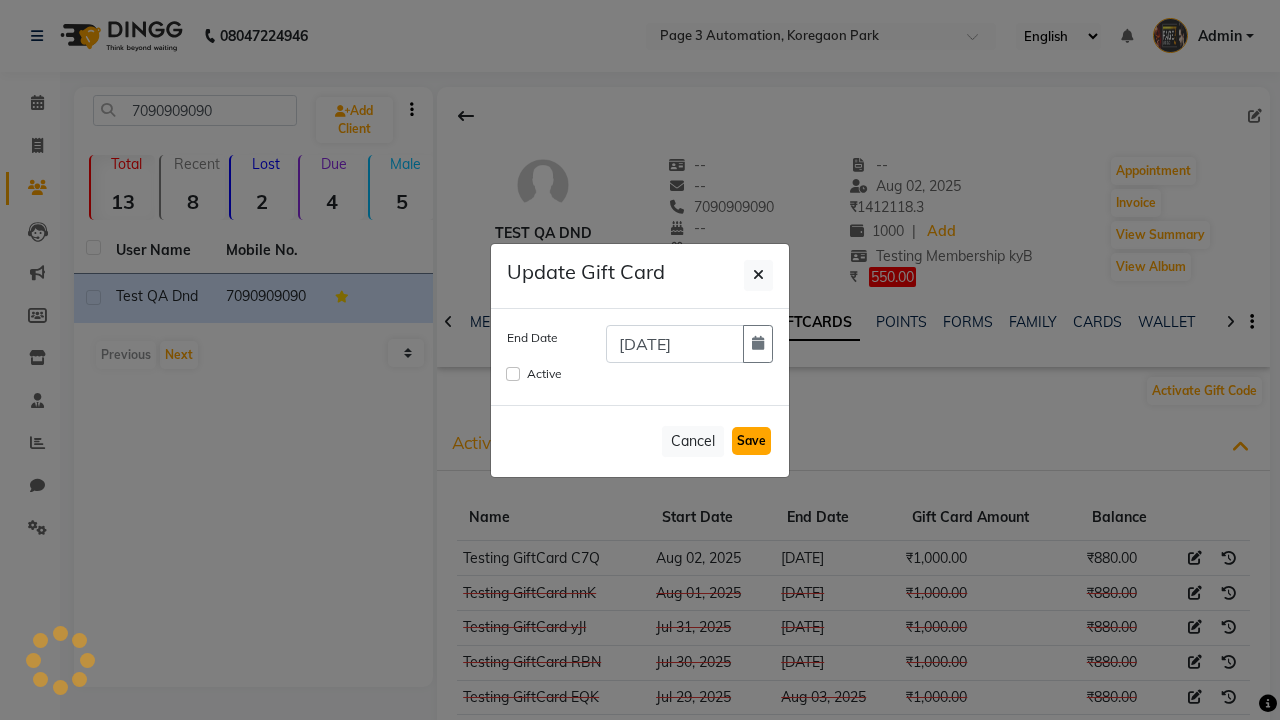type 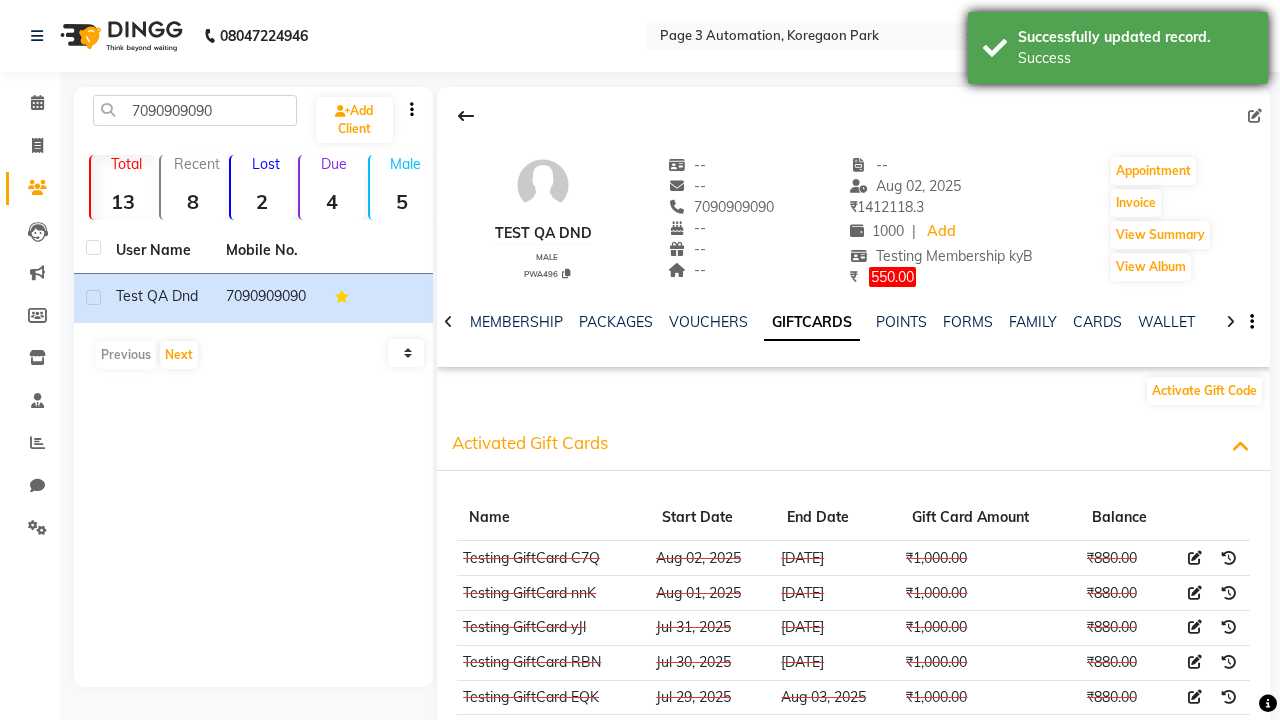 click on "Success" at bounding box center (1135, 58) 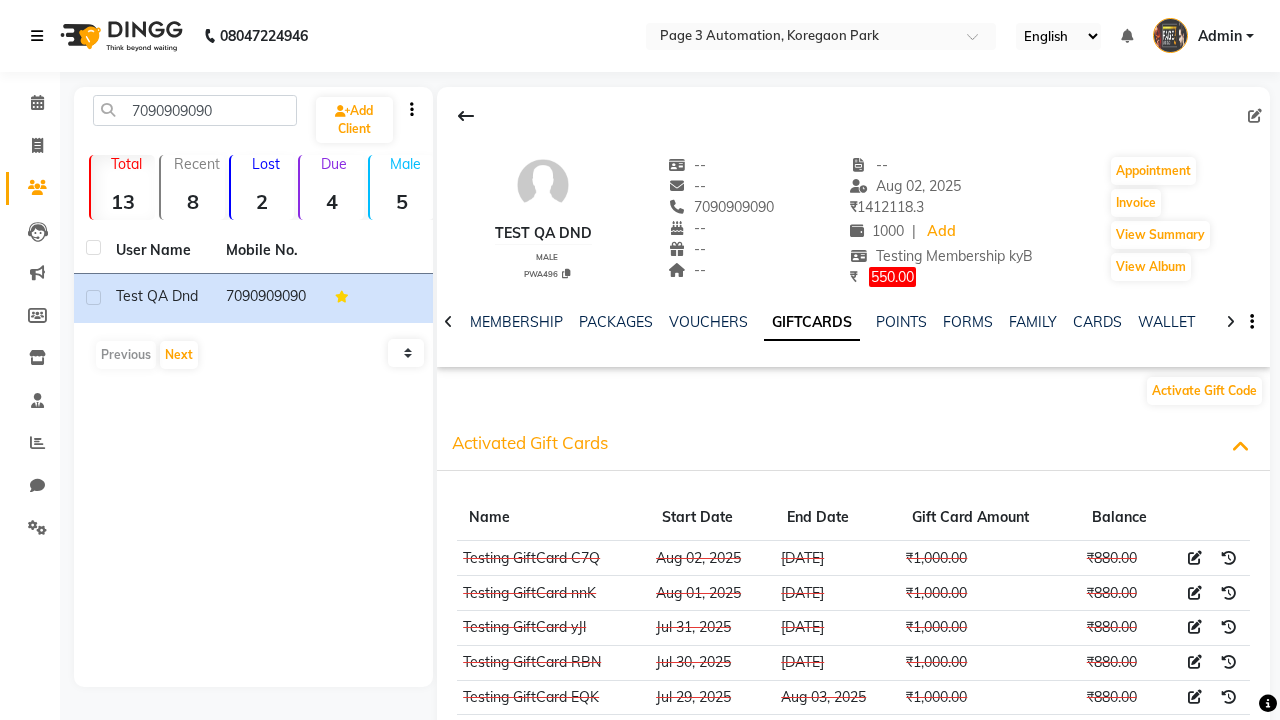 click at bounding box center [37, 36] 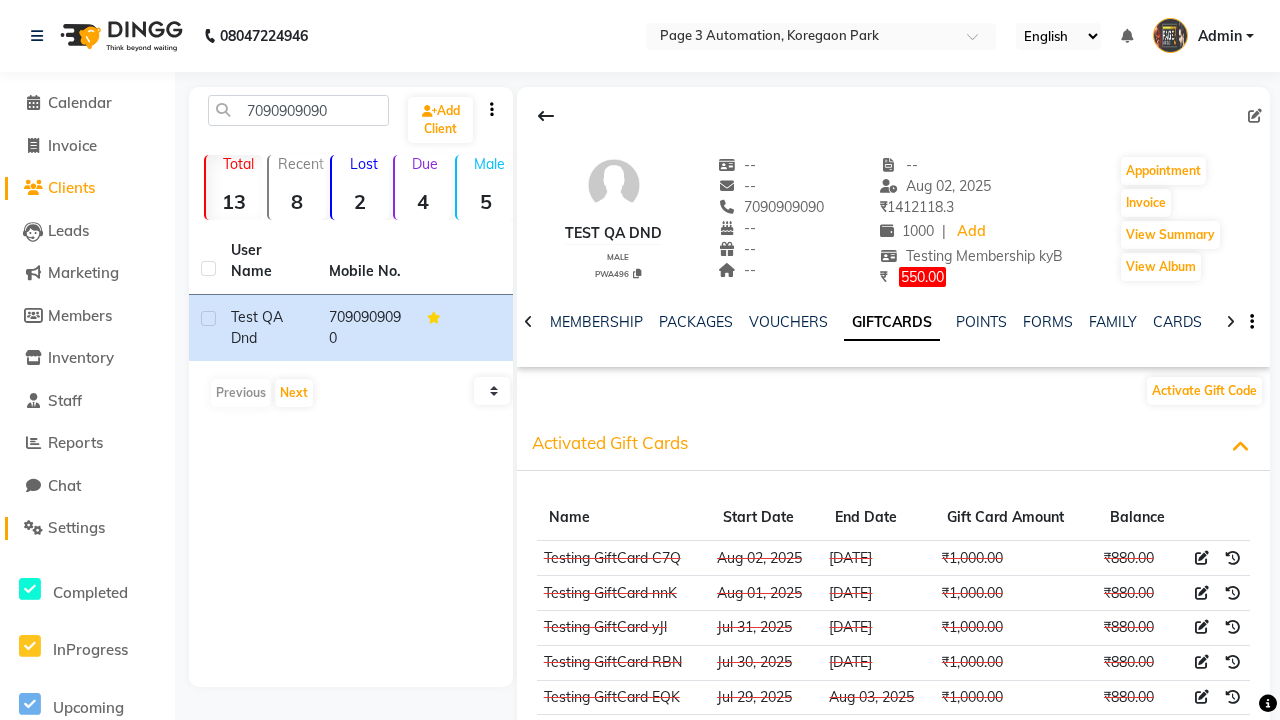 click on "Settings" 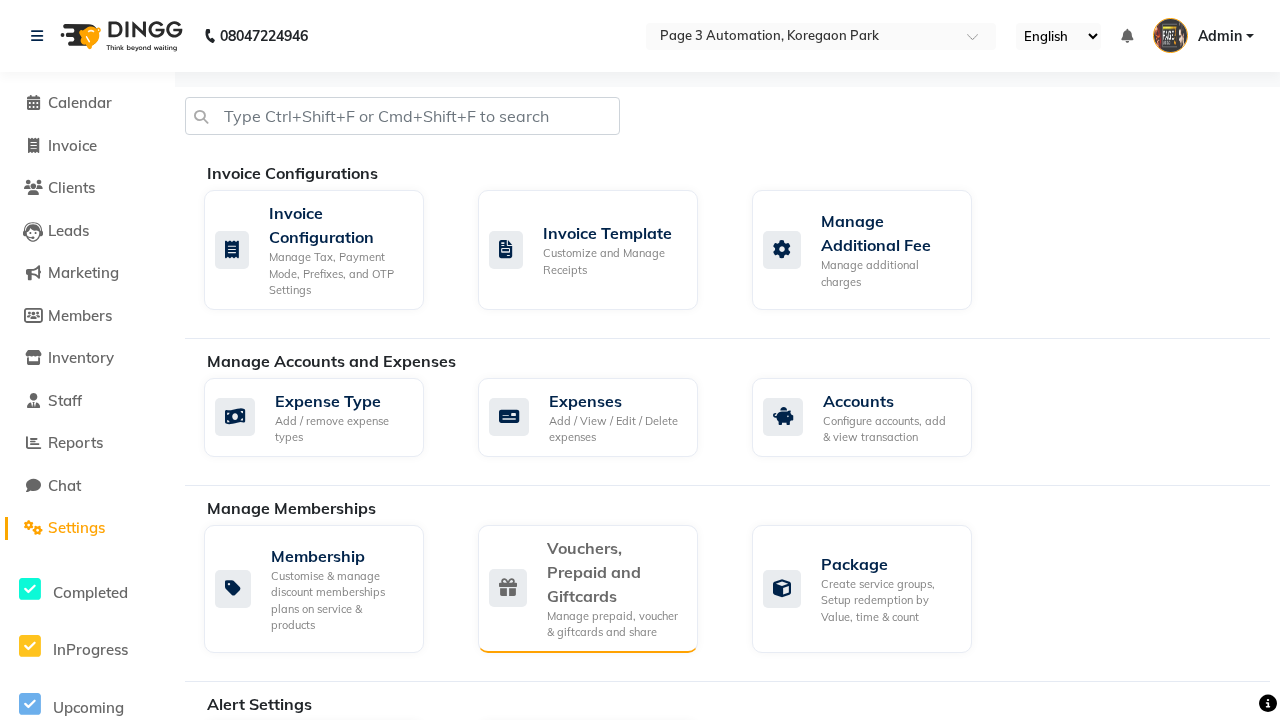 click on "Vouchers, Prepaid and Giftcards" 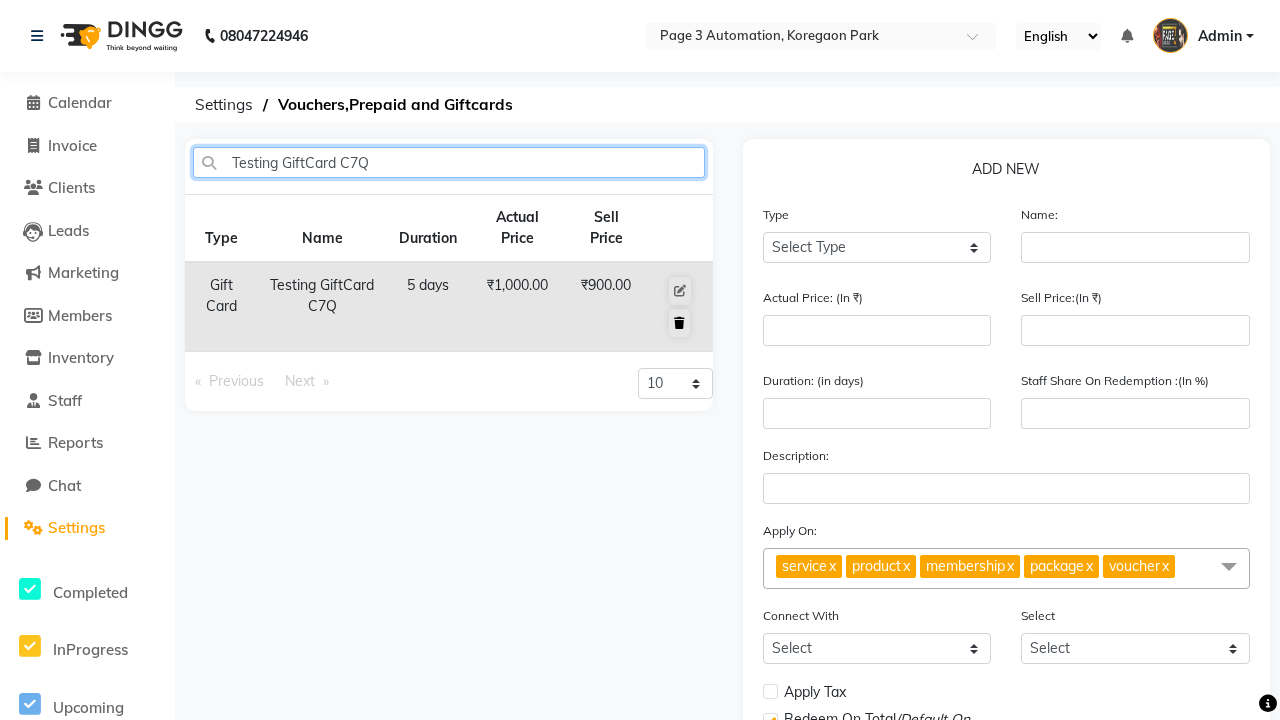 type on "Testing GiftCard C7Q" 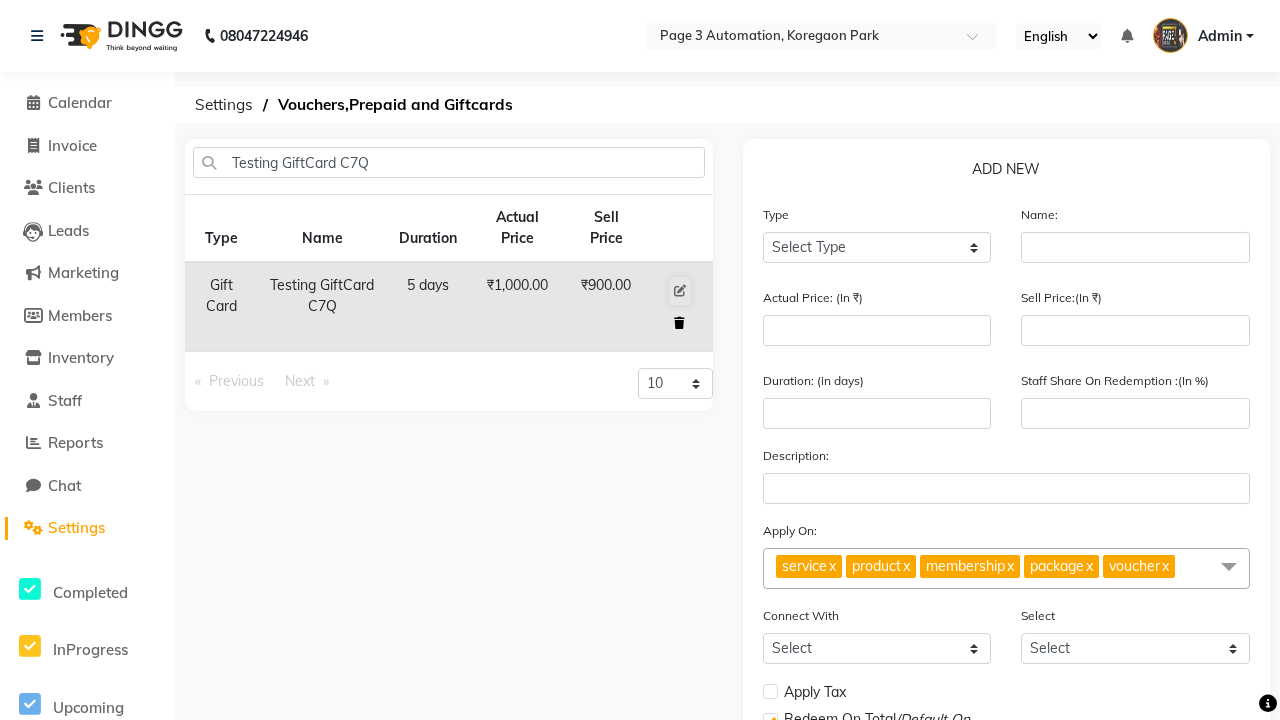 click 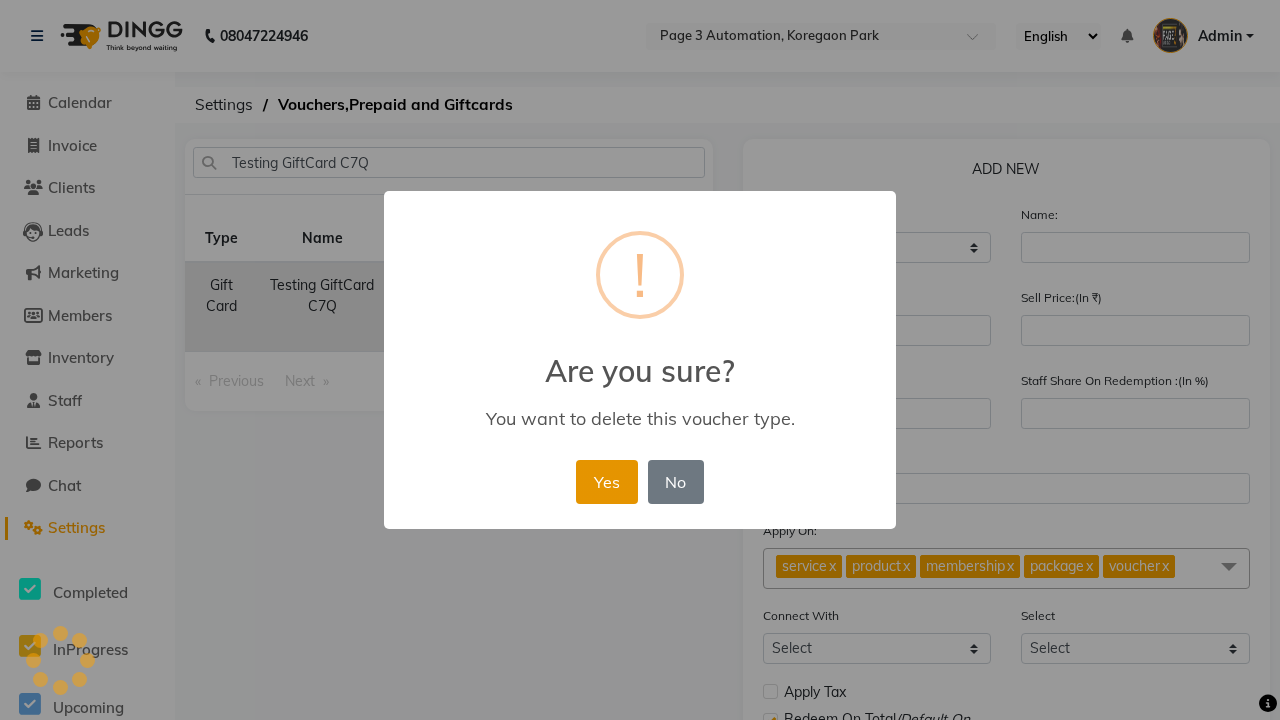 click on "Yes" at bounding box center [606, 482] 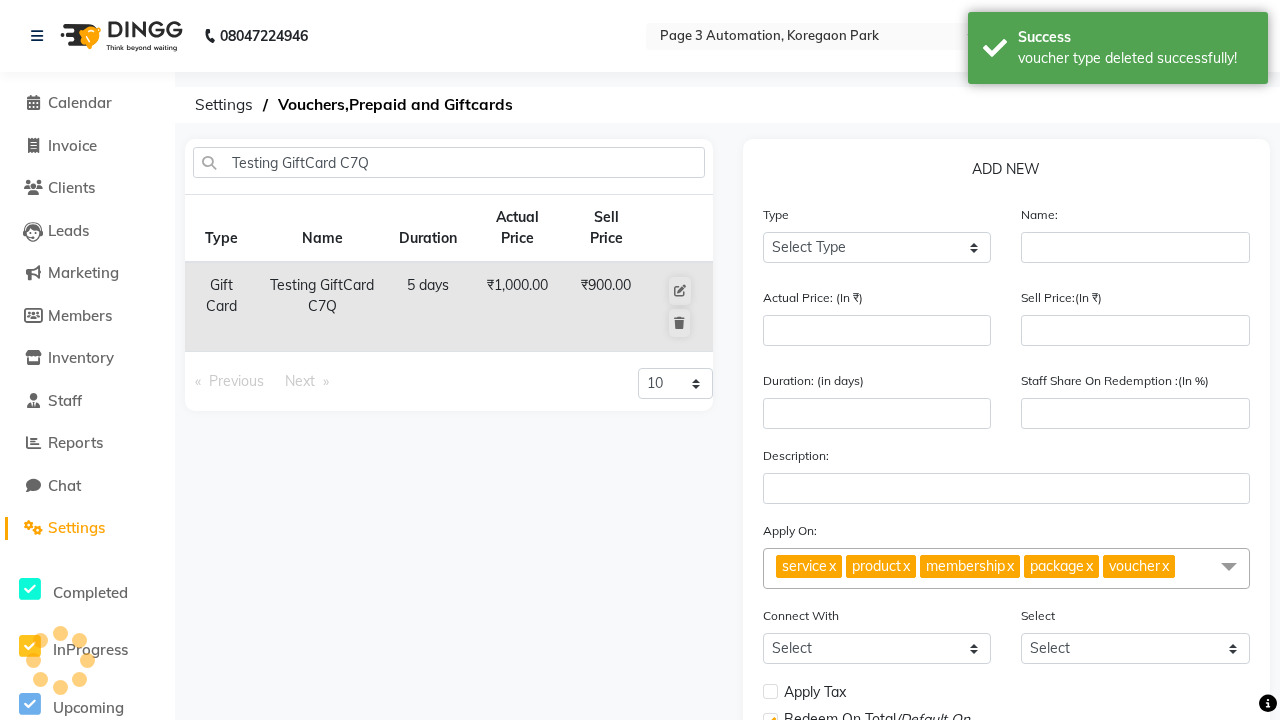 type 